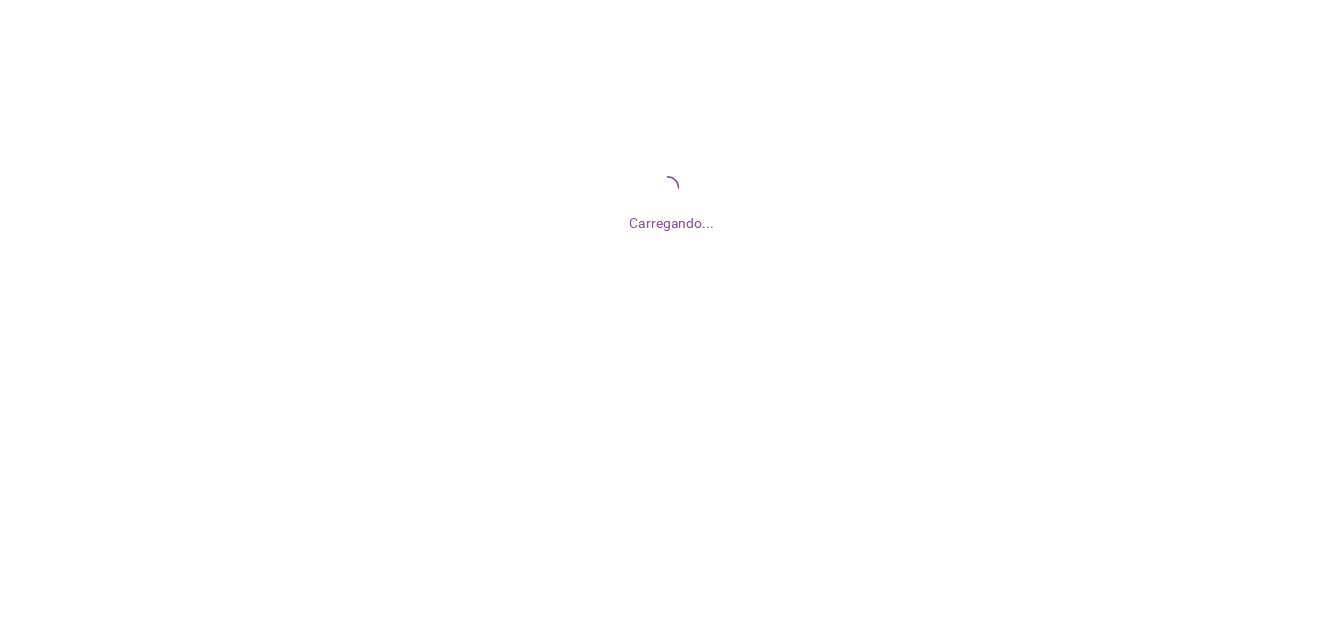 scroll, scrollTop: 0, scrollLeft: 0, axis: both 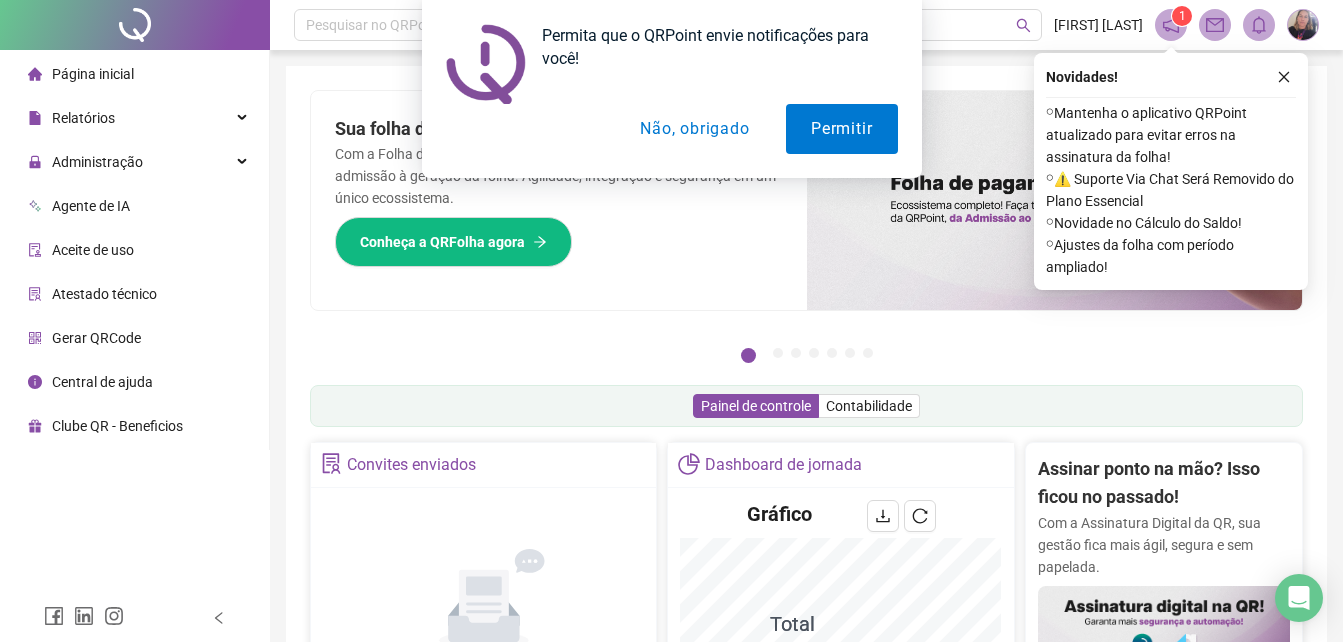 click on "Aceite de uso" at bounding box center (93, 250) 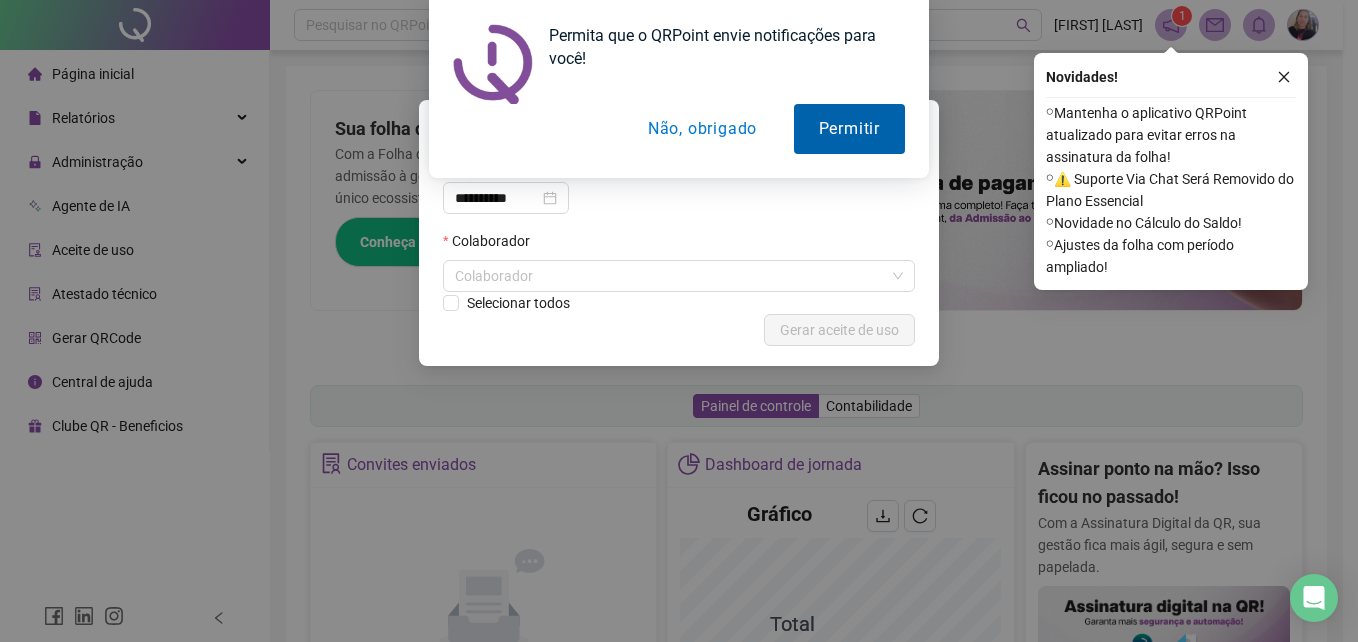 click on "Permitir" at bounding box center [849, 129] 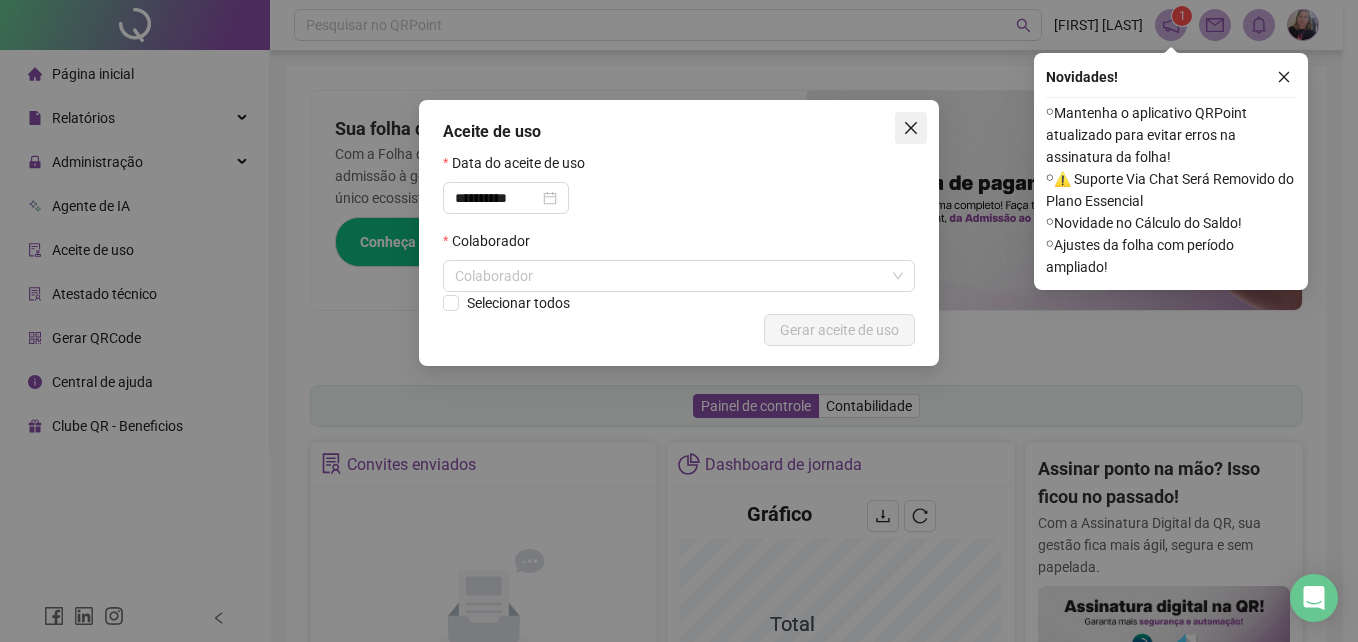click 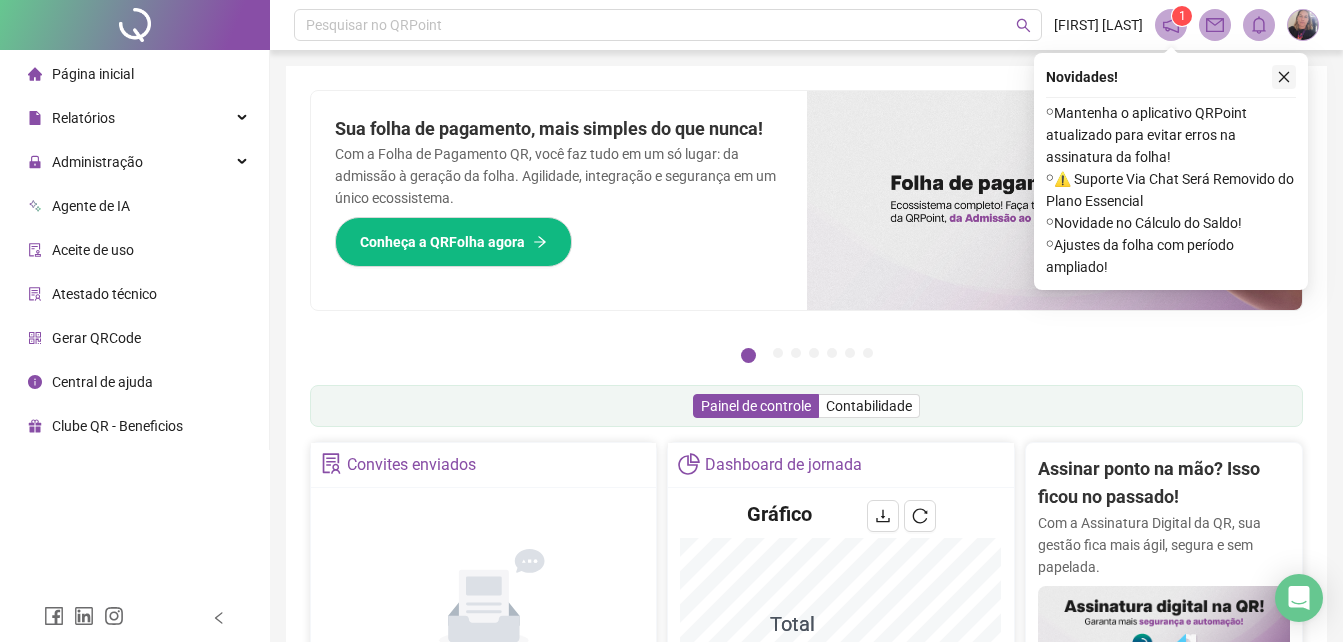 click 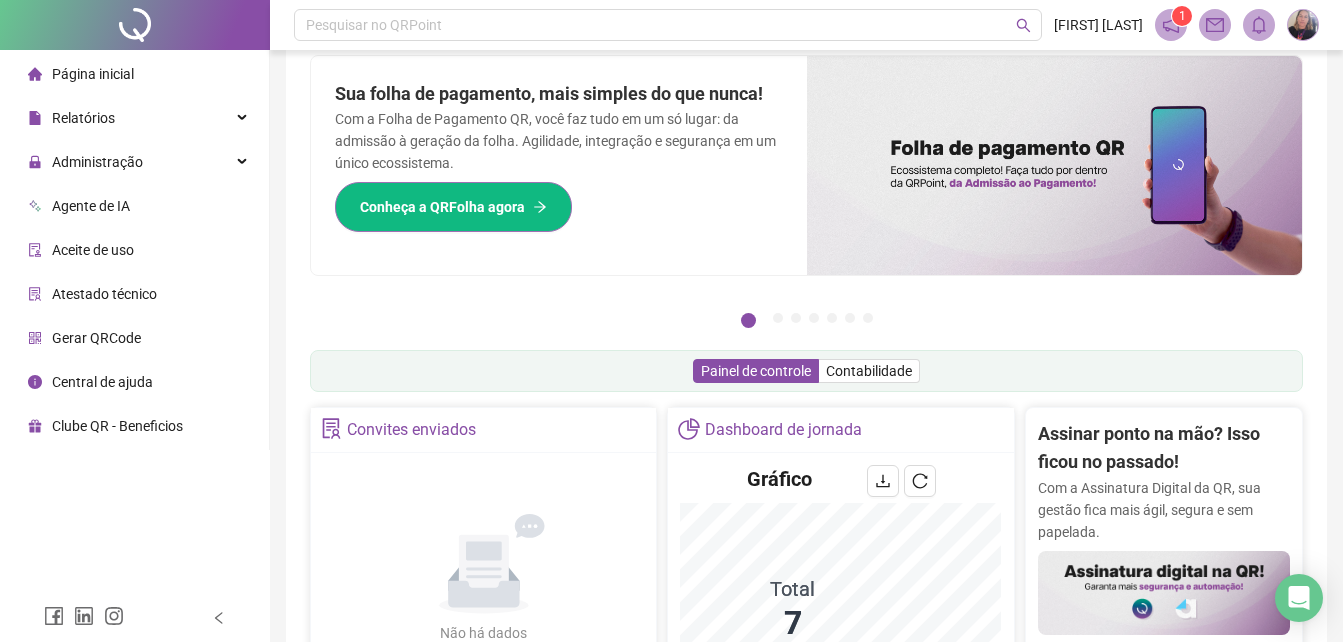 scroll, scrollTop: 0, scrollLeft: 0, axis: both 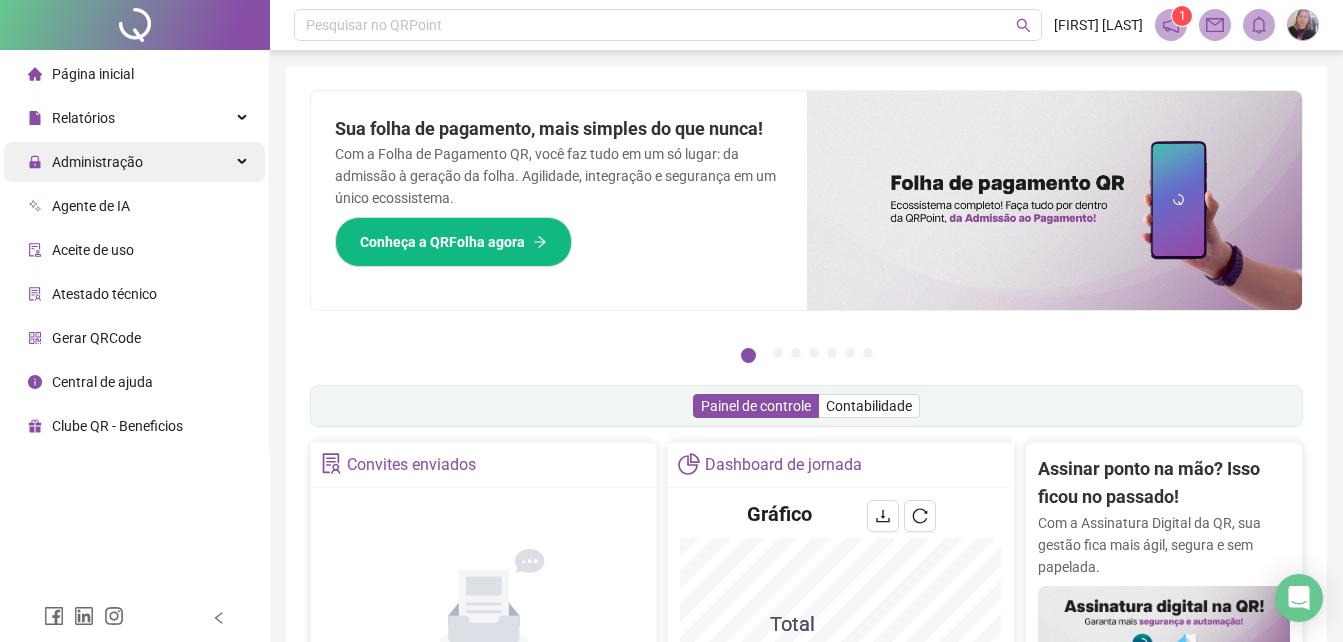 click on "Administração" at bounding box center [134, 162] 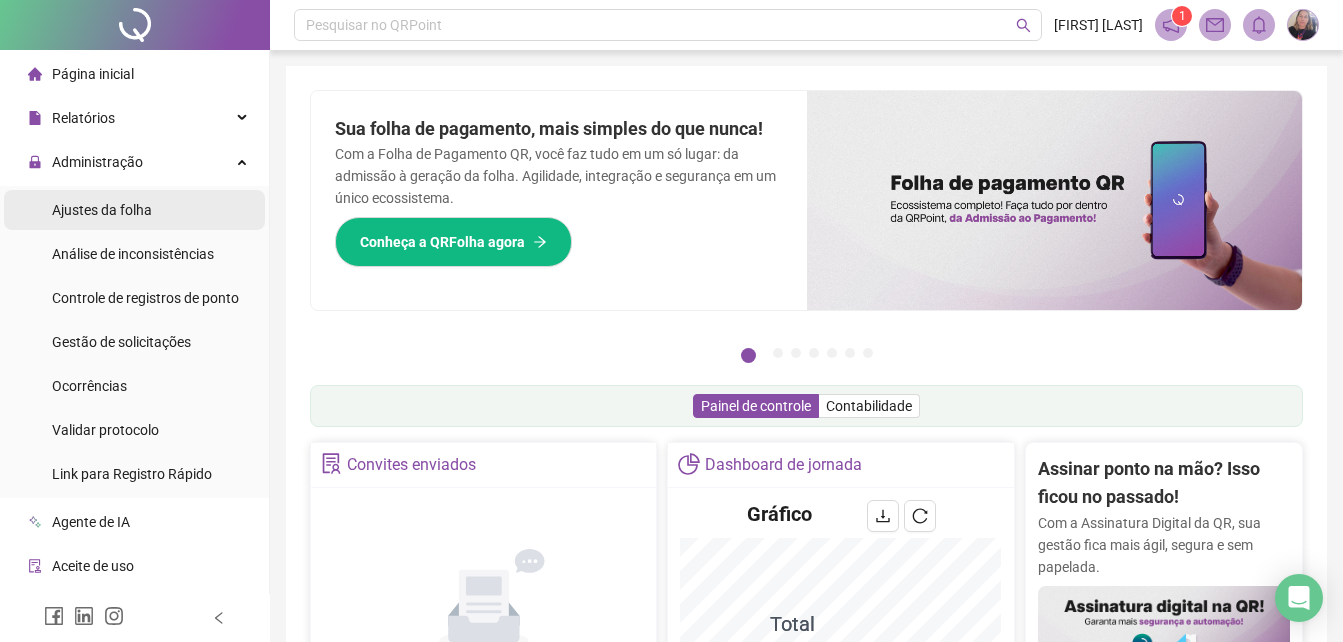 click on "Ajustes da folha" at bounding box center [102, 210] 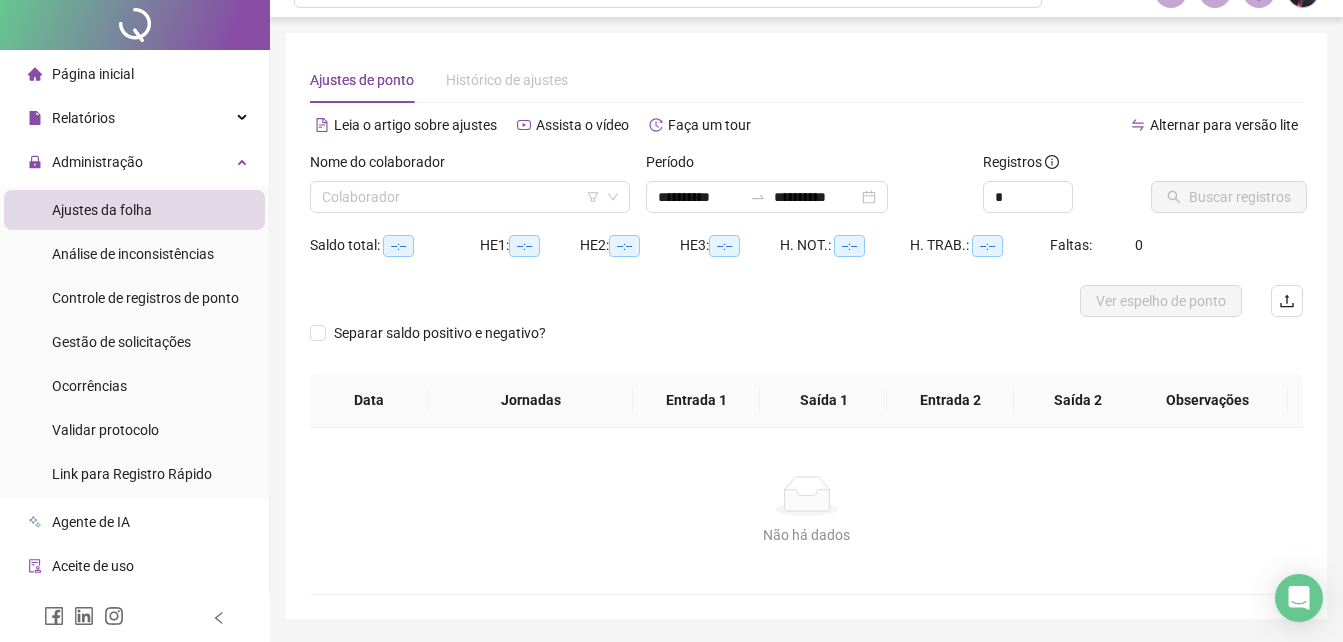 scroll, scrollTop: 0, scrollLeft: 0, axis: both 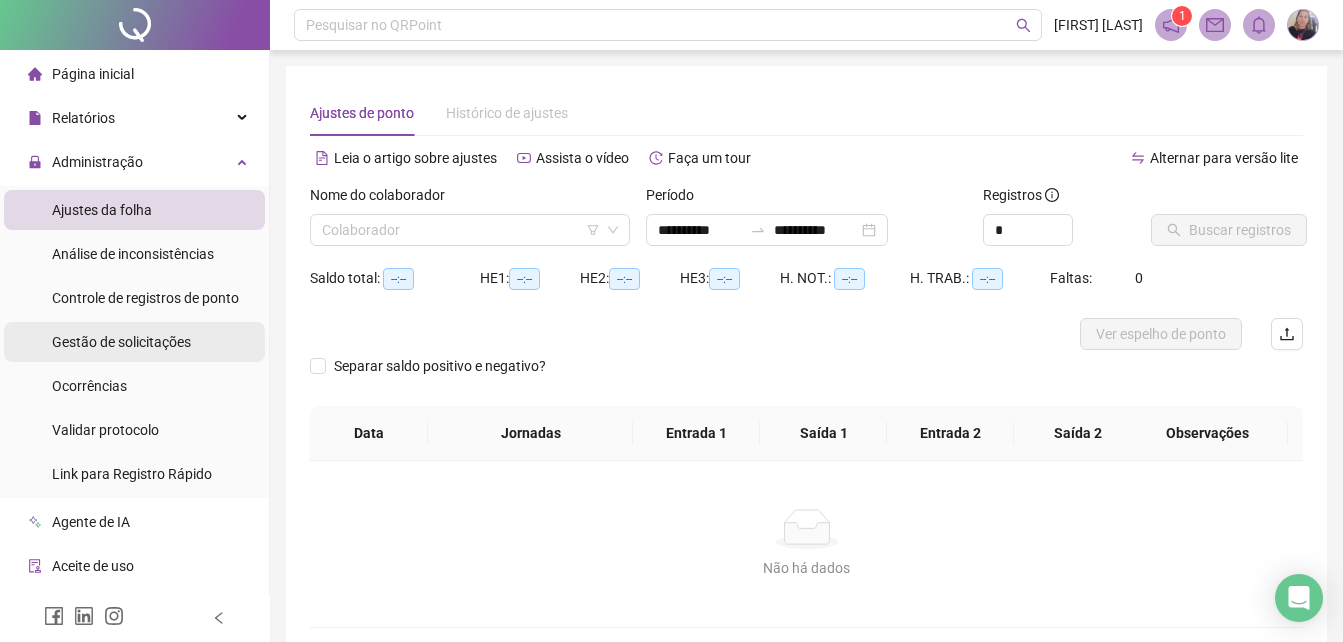 click on "Gestão de solicitações" at bounding box center (121, 342) 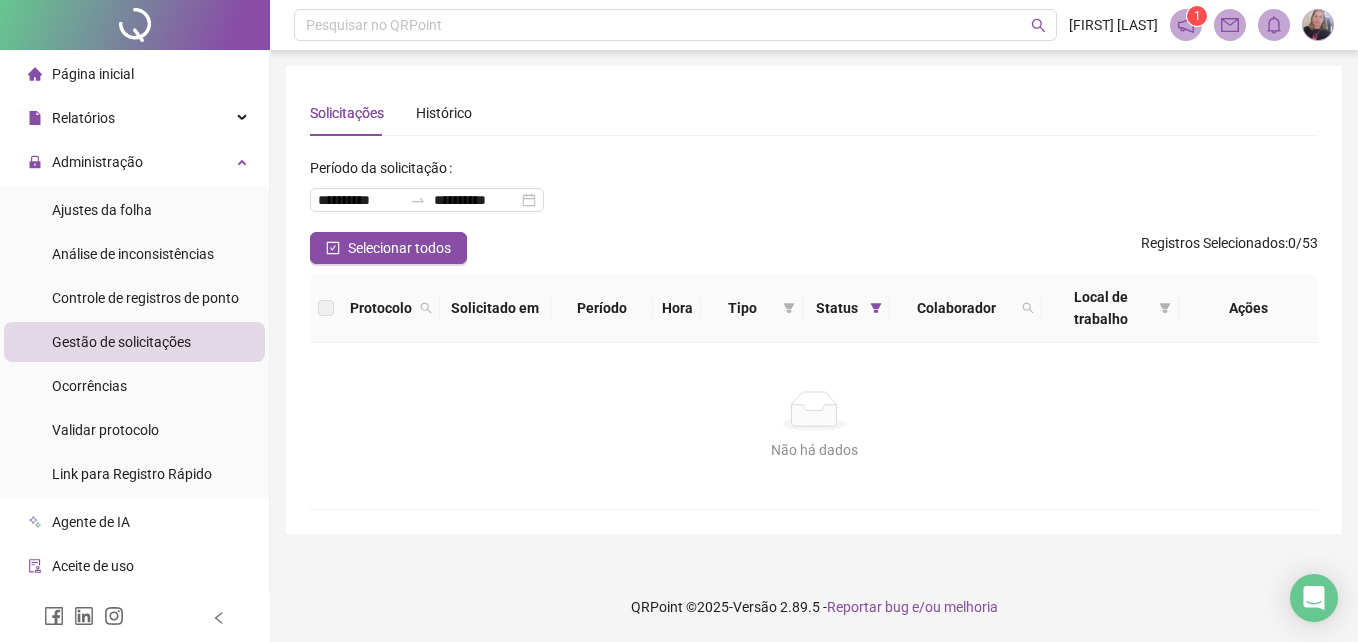 click on "Gestão de solicitações" at bounding box center (121, 342) 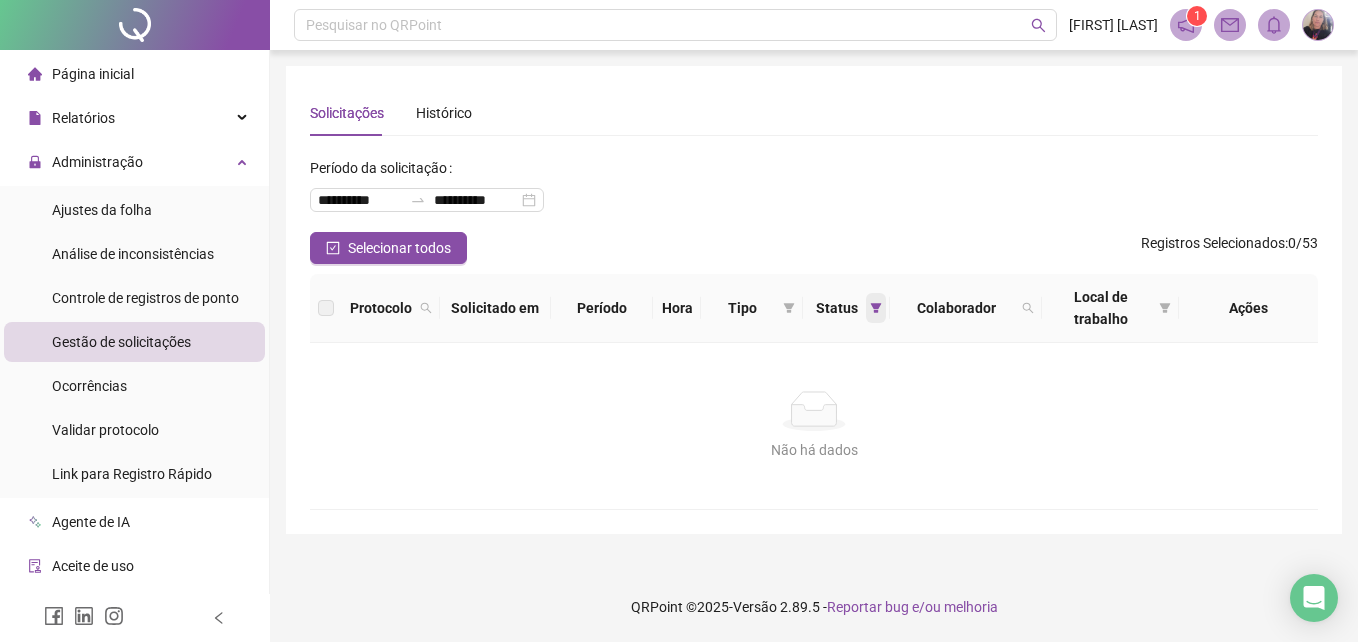 click 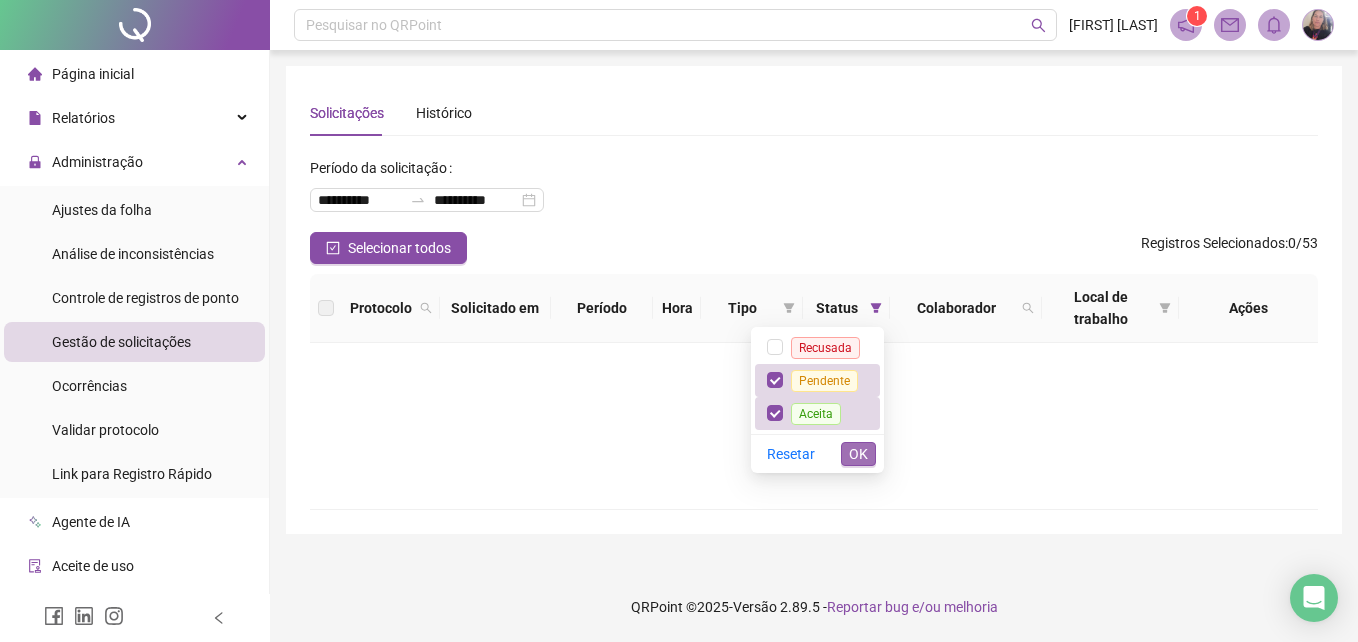 click on "OK" at bounding box center (858, 454) 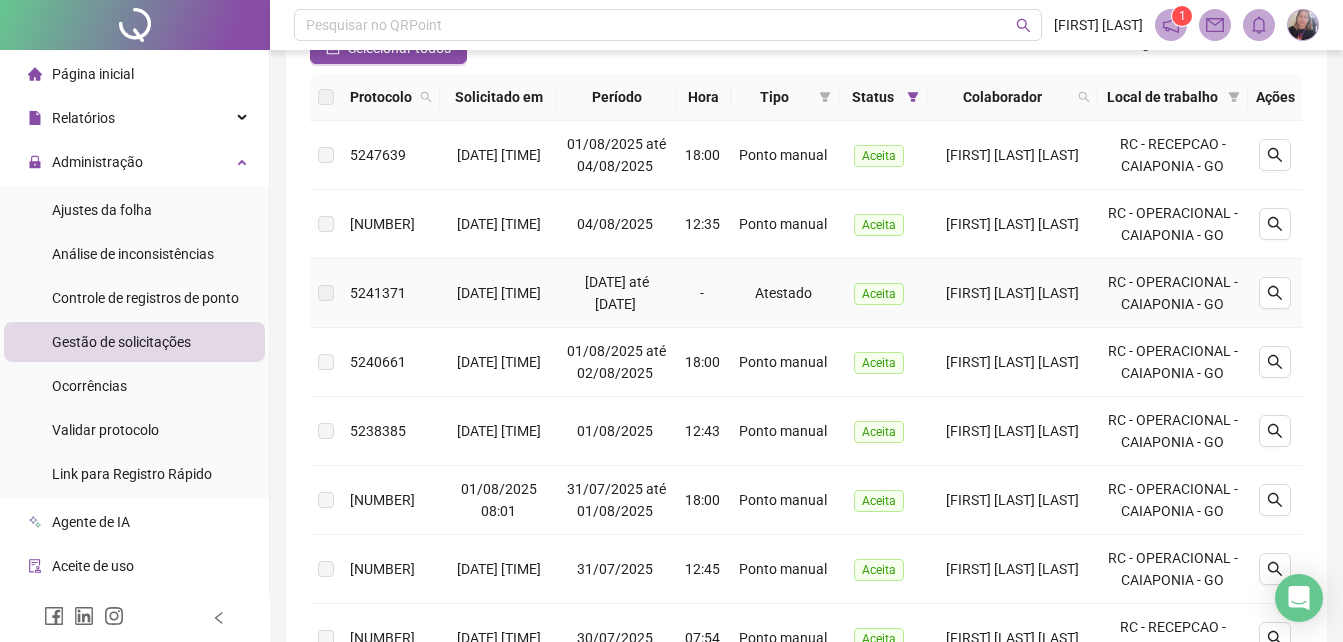 scroll, scrollTop: 300, scrollLeft: 0, axis: vertical 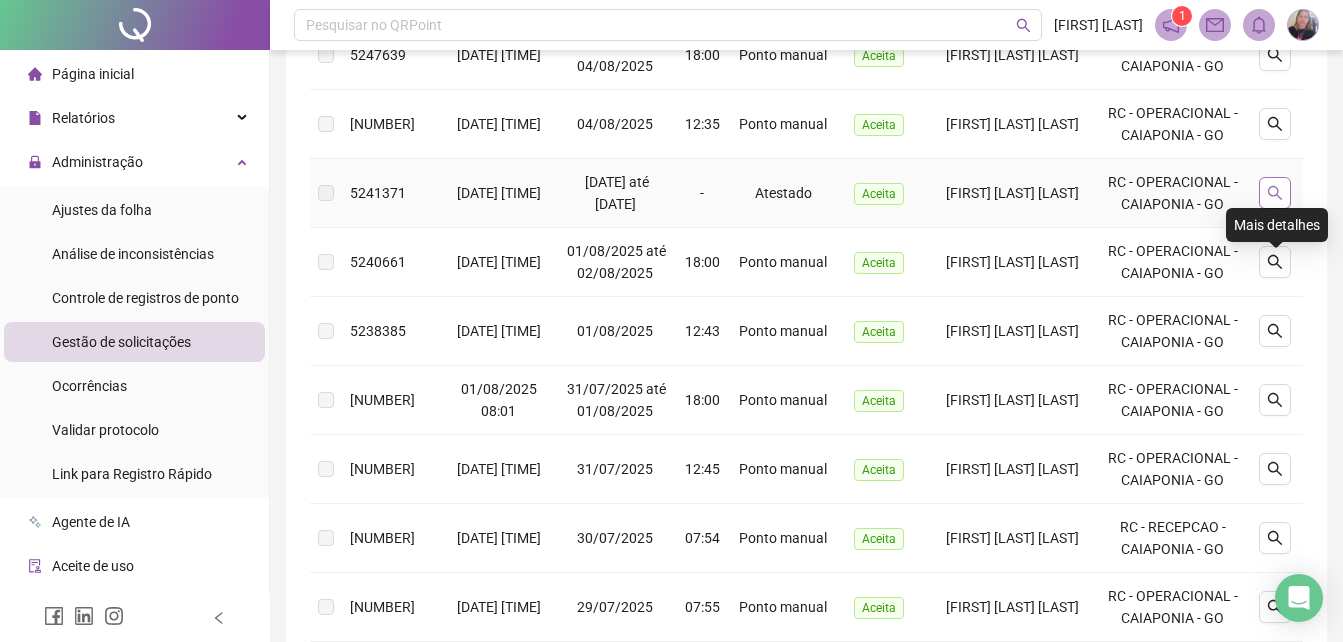click at bounding box center (1275, 193) 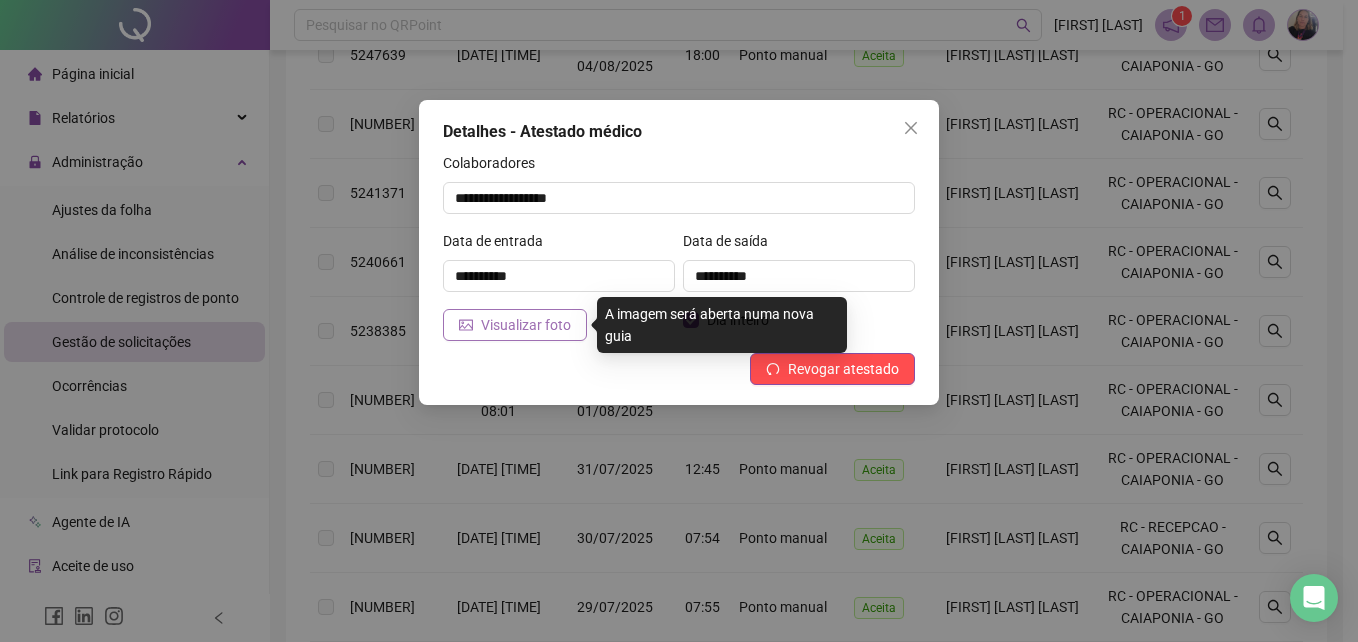 click on "Visualizar foto" at bounding box center (526, 325) 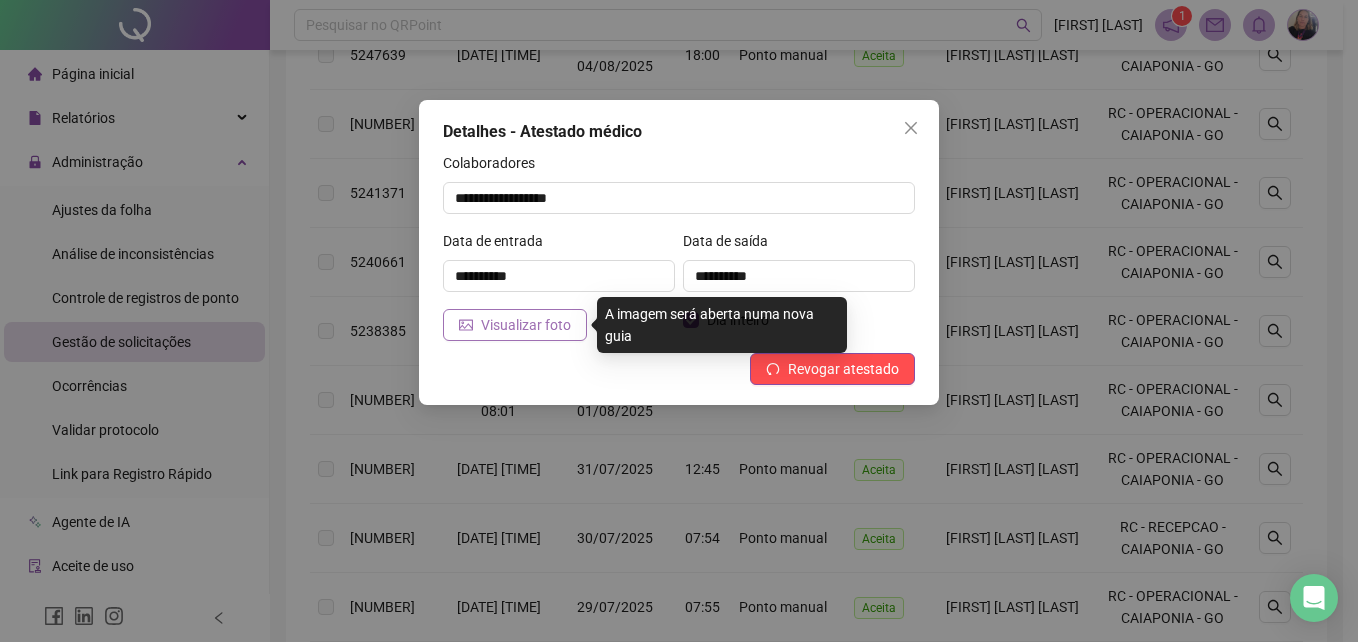 click on "Visualizar foto" at bounding box center [526, 325] 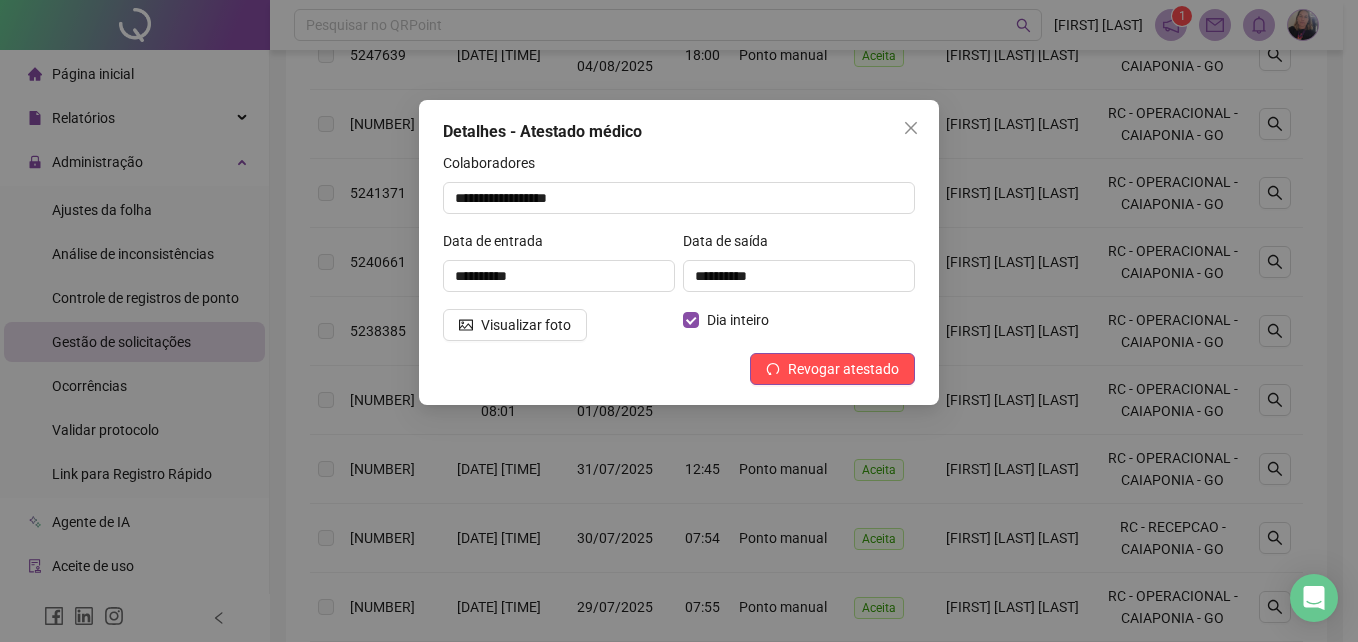 drag, startPoint x: 916, startPoint y: 122, endPoint x: 935, endPoint y: 174, distance: 55.362442 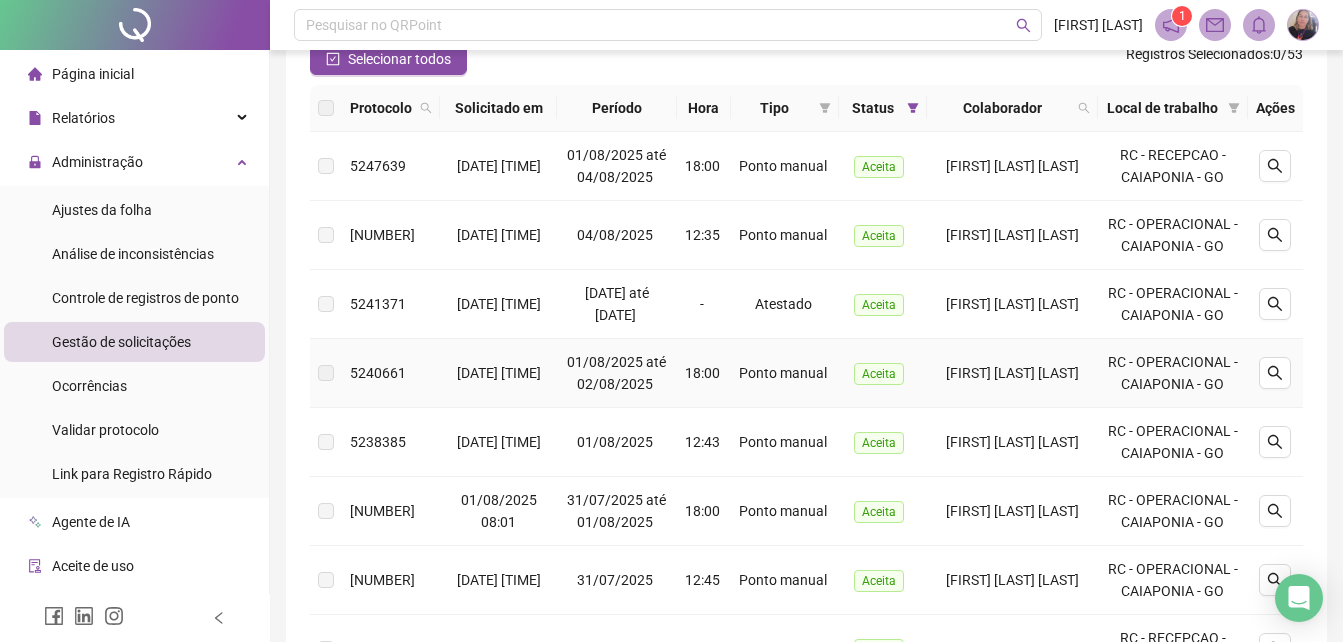 scroll, scrollTop: 0, scrollLeft: 0, axis: both 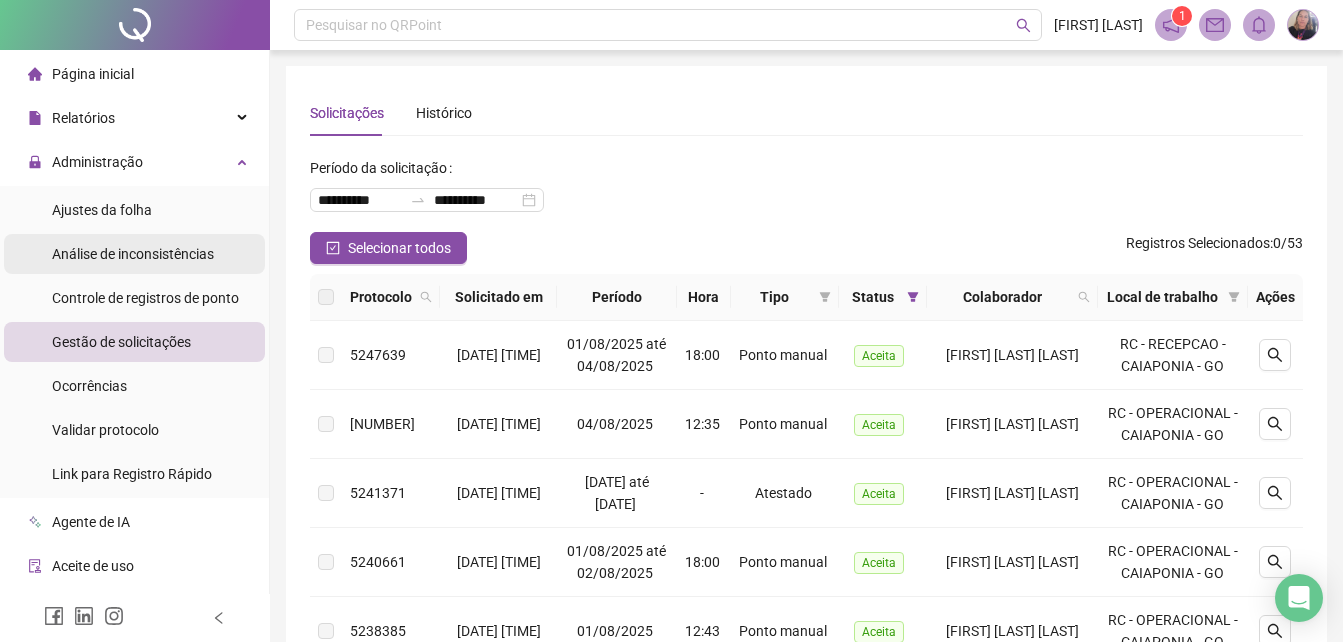 click on "Análise de inconsistências" at bounding box center (133, 254) 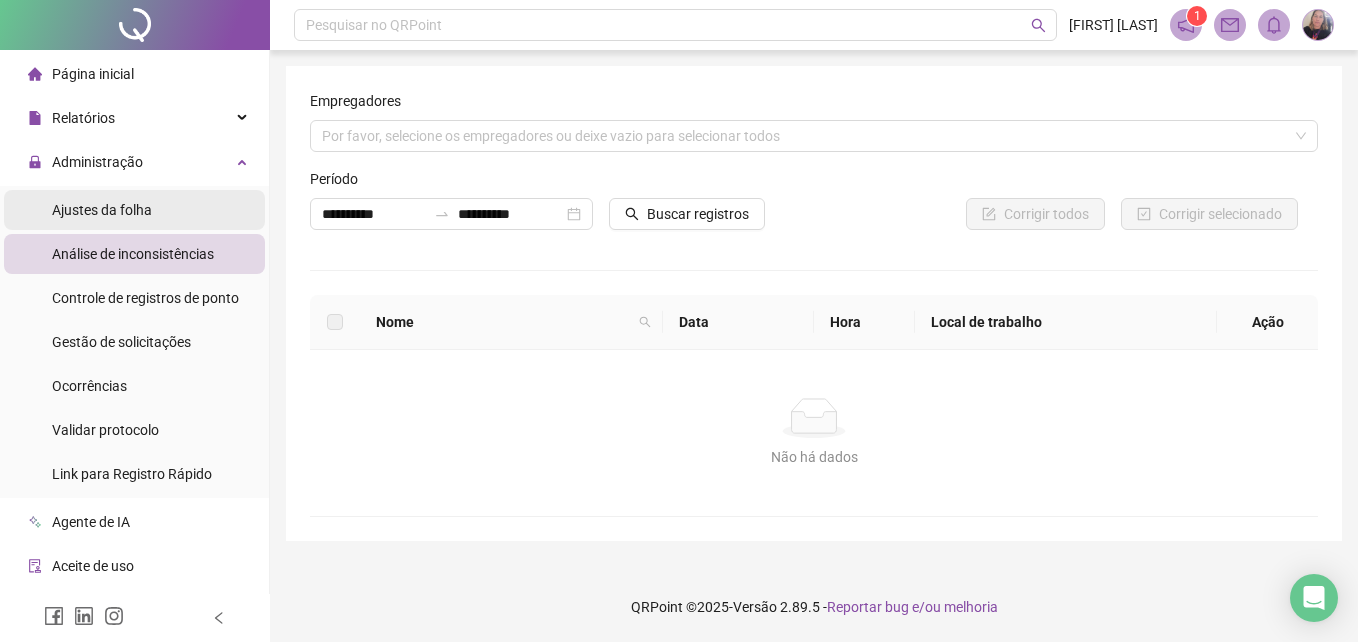 click on "Ajustes da folha" at bounding box center [102, 210] 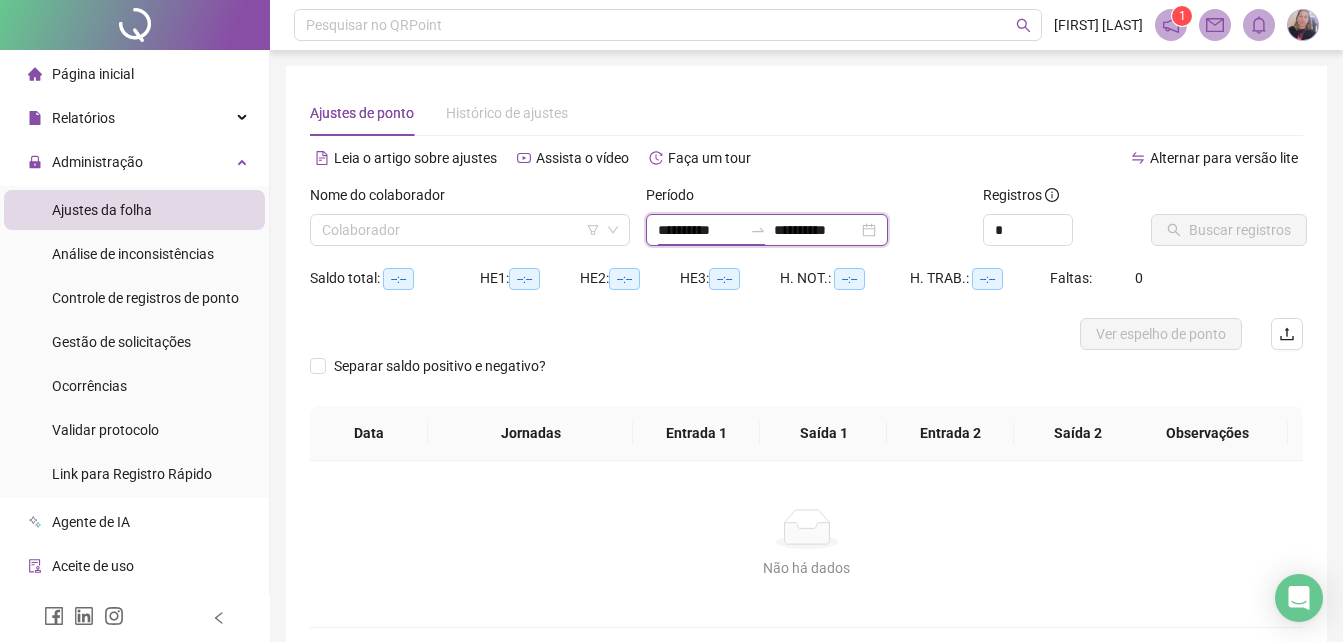 click on "**********" at bounding box center [700, 230] 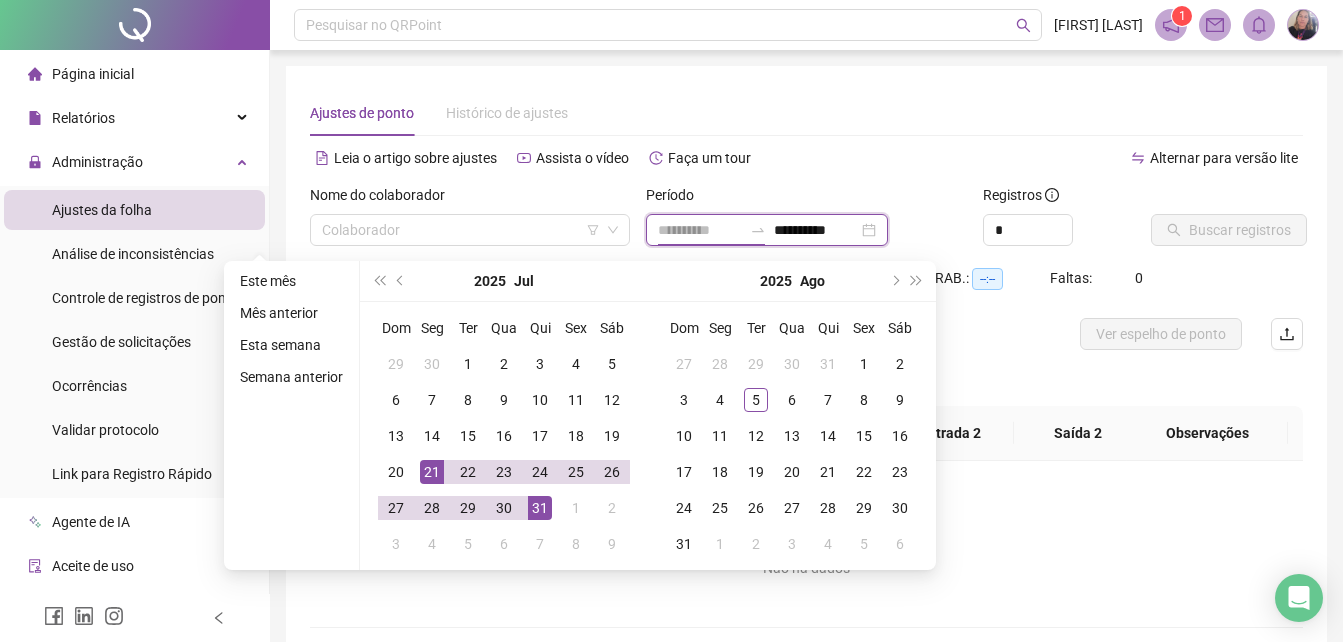 type on "**********" 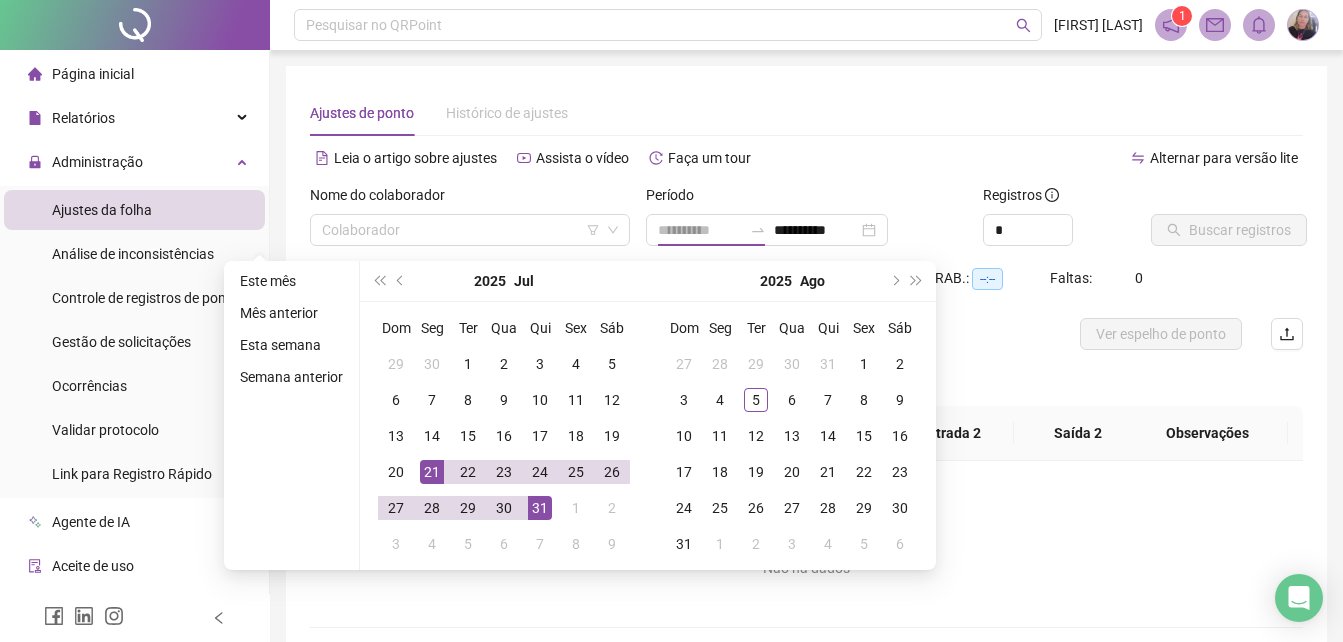 click on "21" at bounding box center [432, 472] 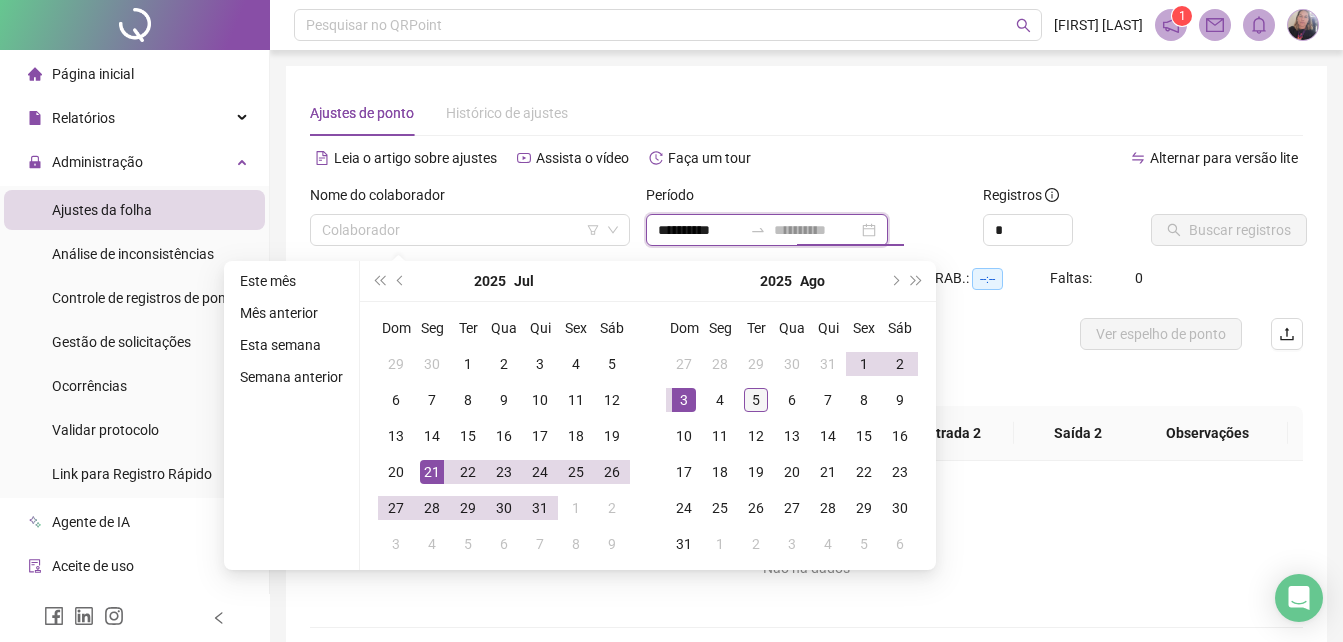 type on "**********" 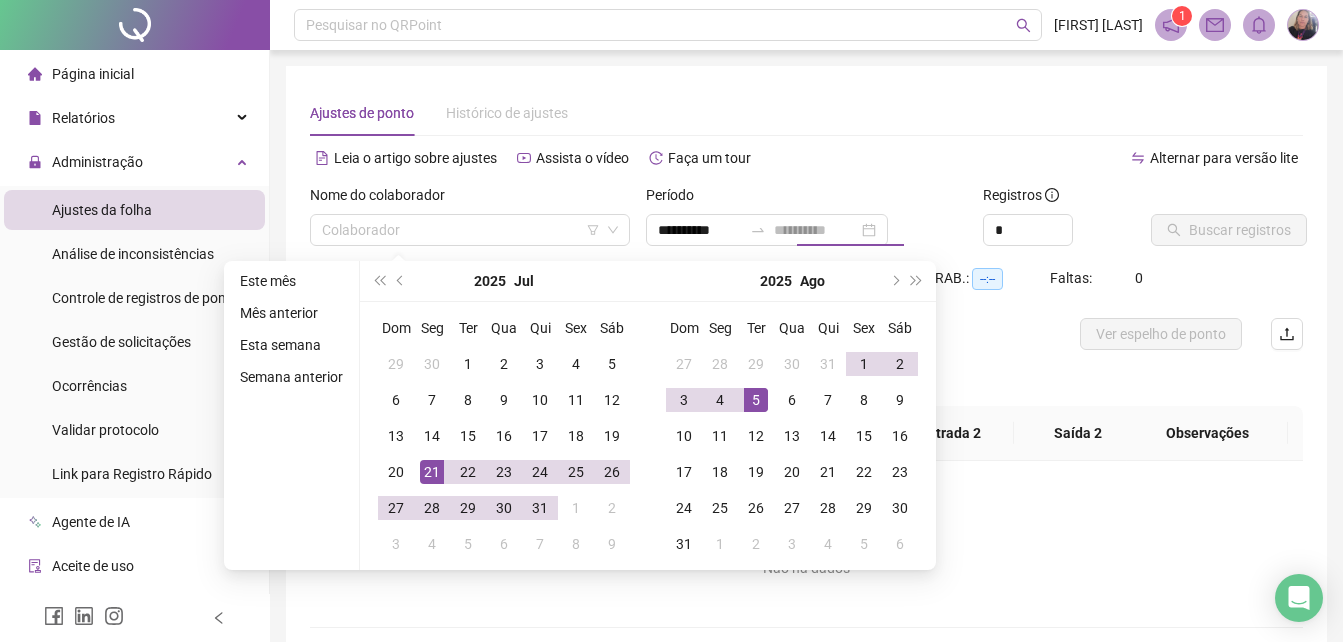 click on "5" at bounding box center [756, 400] 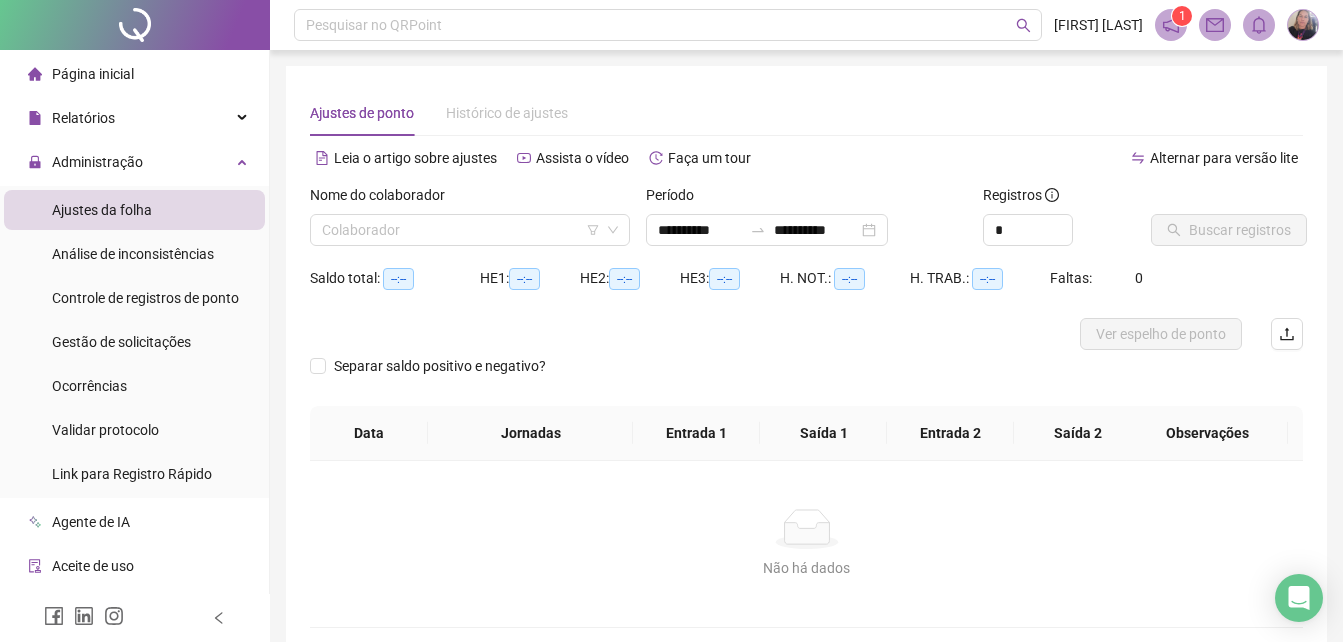 drag, startPoint x: 536, startPoint y: 234, endPoint x: 403, endPoint y: 259, distance: 135.32922 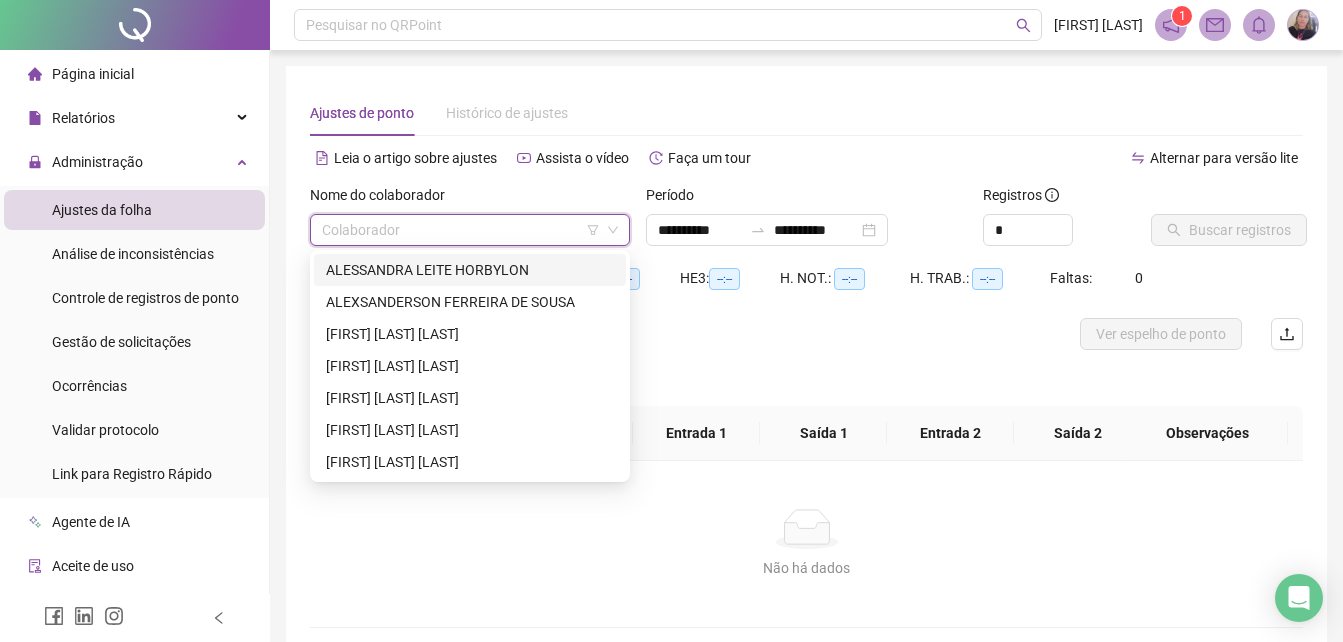 click on "ALESSANDRA LEITE HORBYLON" at bounding box center [470, 270] 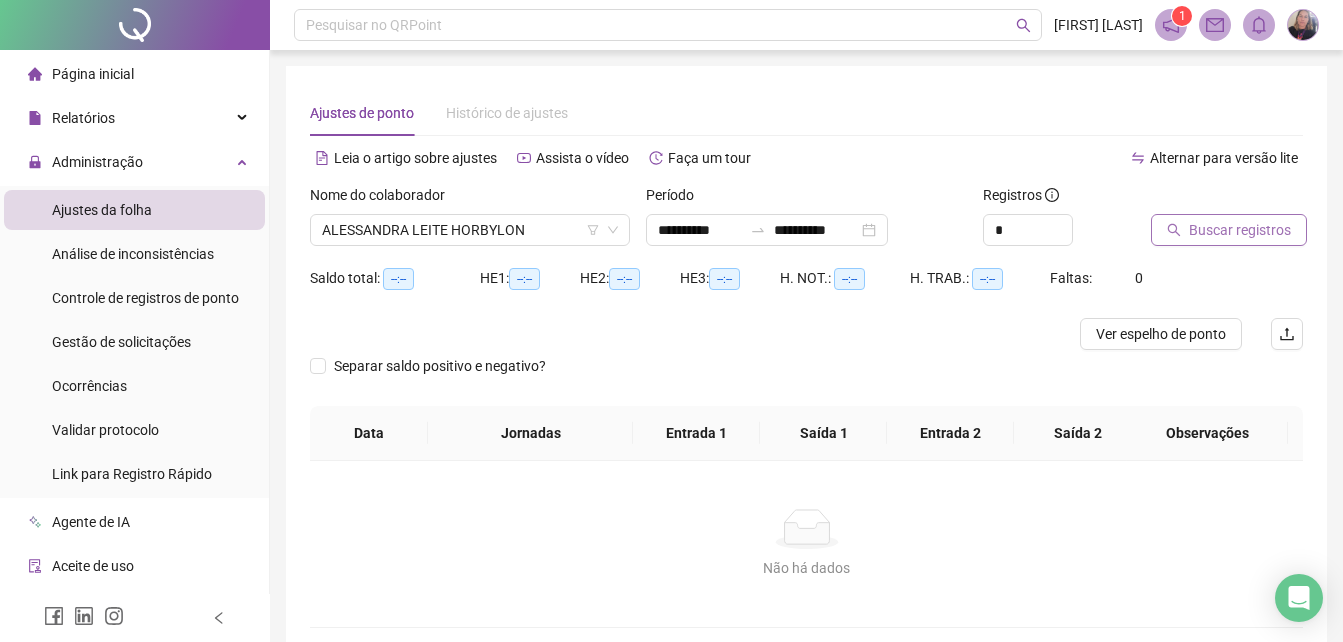 drag, startPoint x: 1274, startPoint y: 235, endPoint x: 1262, endPoint y: 236, distance: 12.0415945 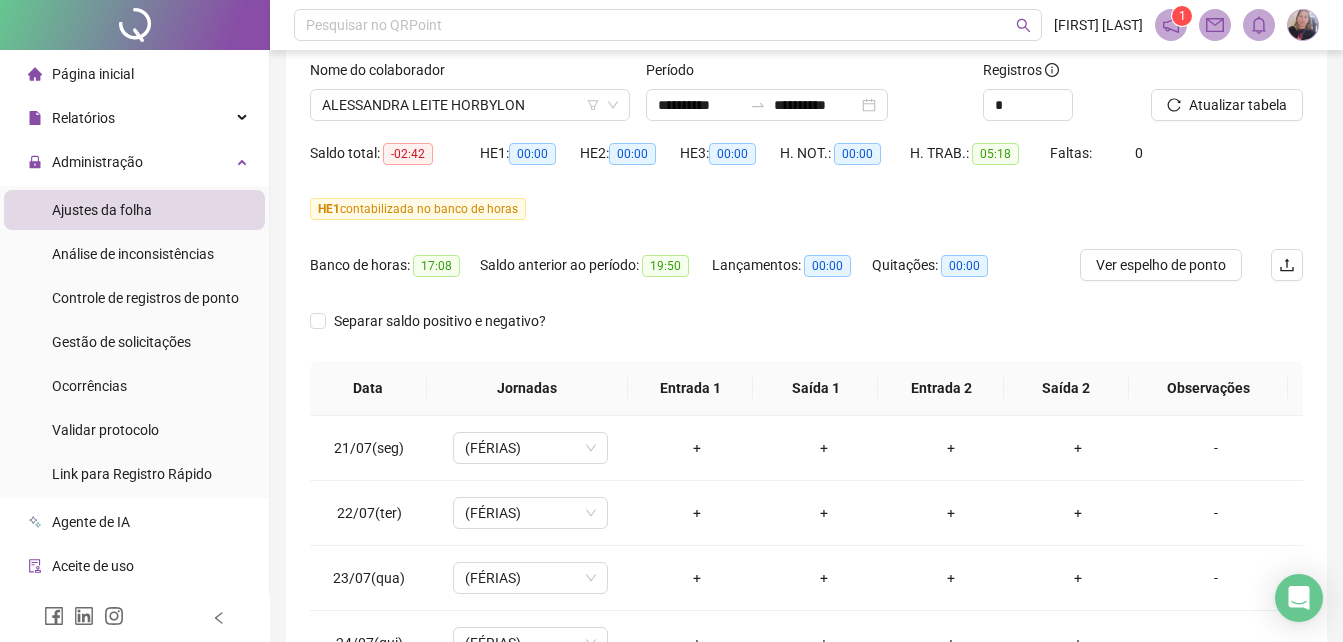 scroll, scrollTop: 300, scrollLeft: 0, axis: vertical 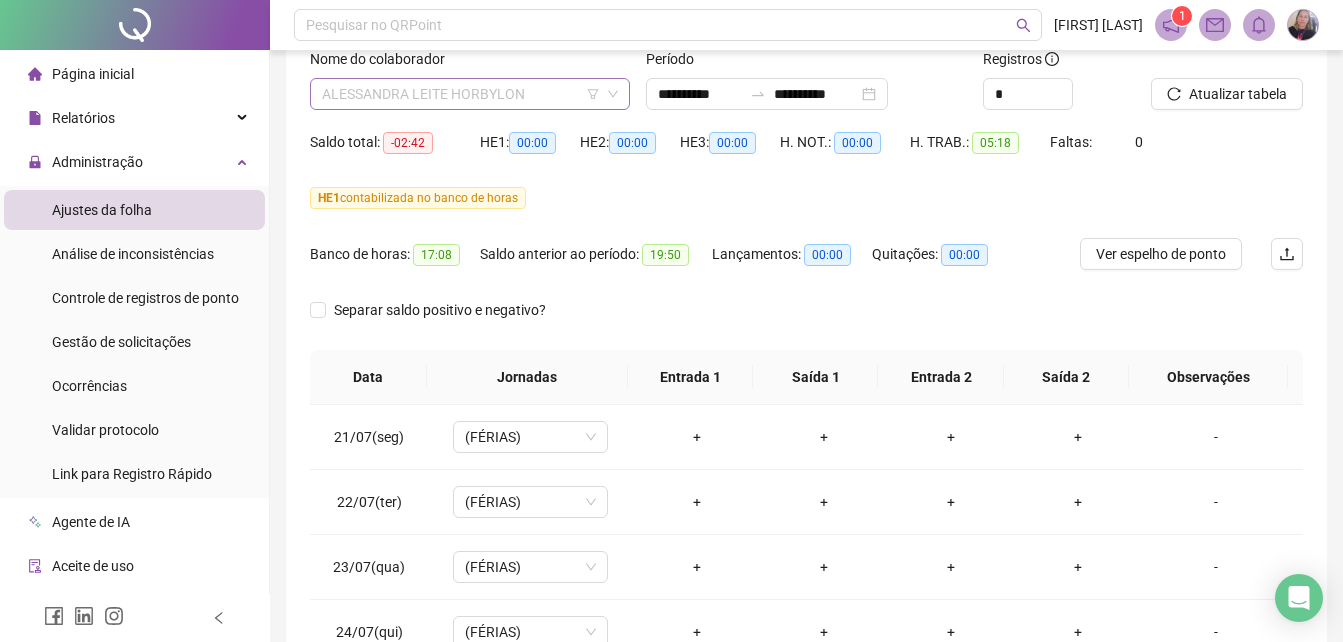 click on "ALESSANDRA LEITE HORBYLON" at bounding box center (470, 94) 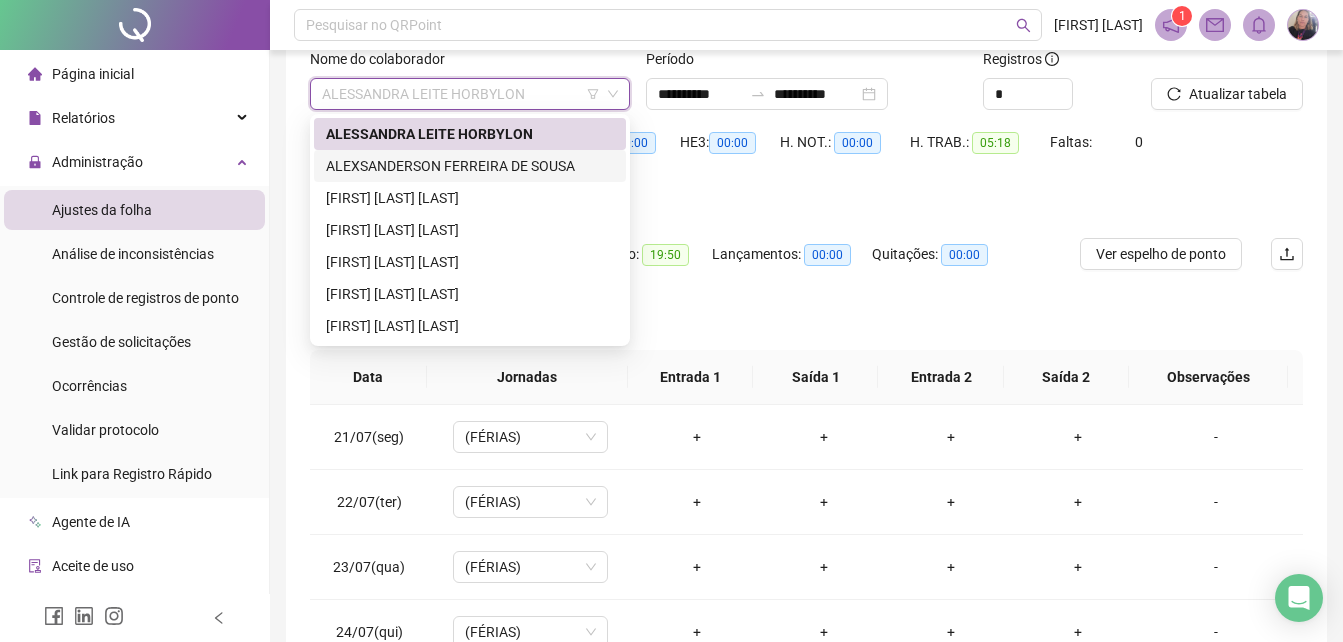 click on "ALEXSANDERSON FERREIRA DE SOUSA" at bounding box center (470, 166) 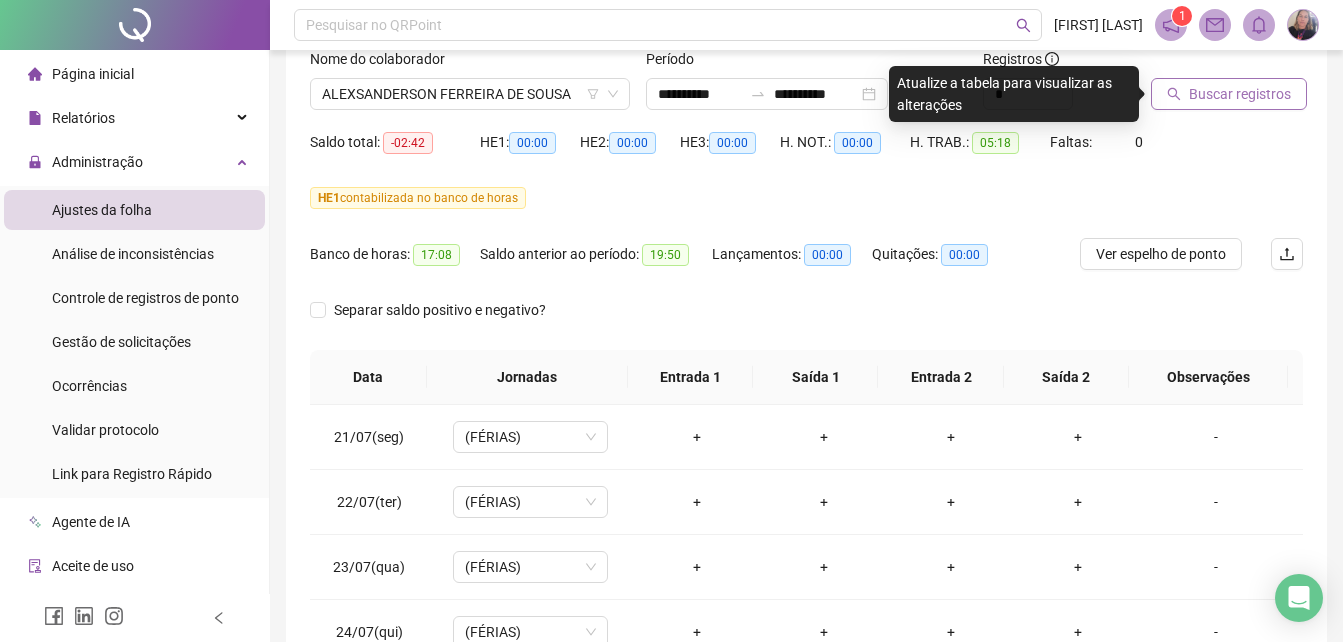 click on "Buscar registros" at bounding box center (1240, 94) 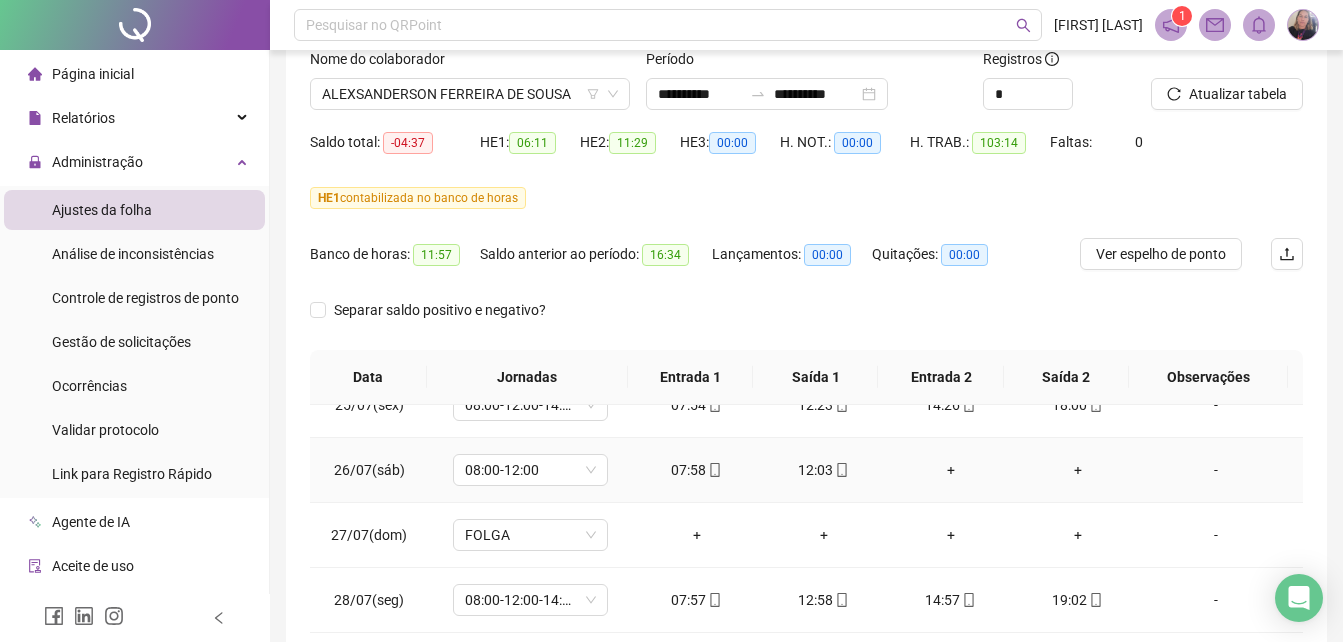 scroll, scrollTop: 300, scrollLeft: 0, axis: vertical 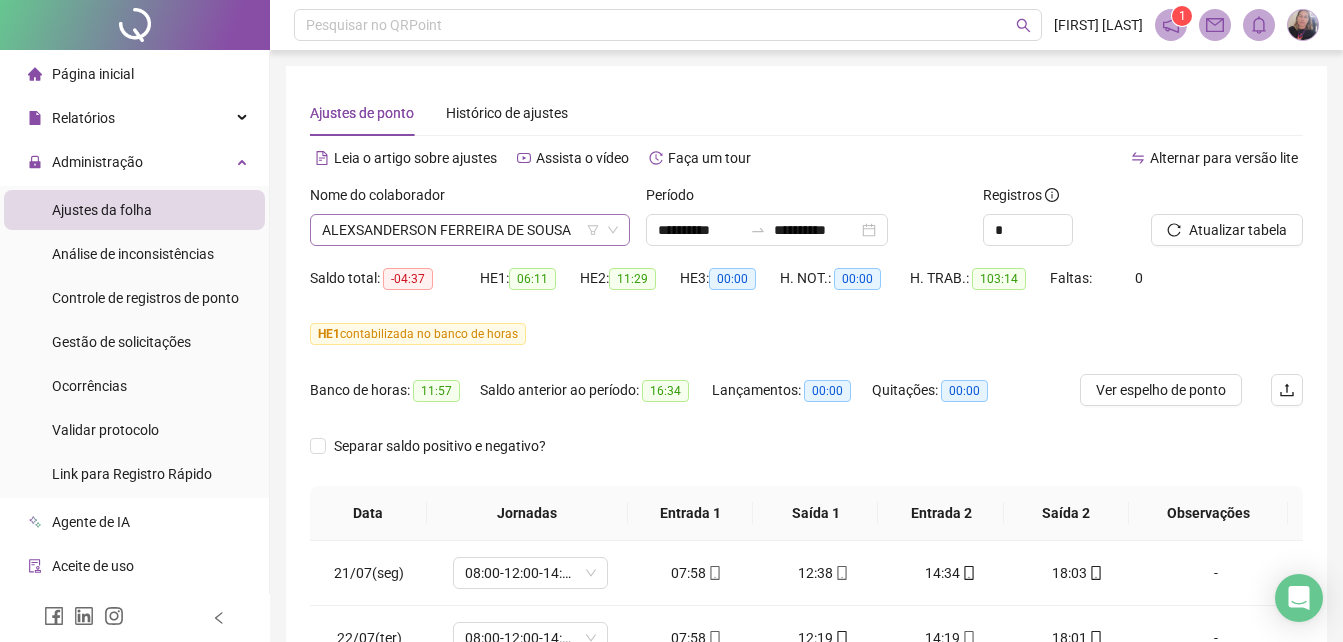 click on "ALEXSANDERSON FERREIRA DE SOUSA" at bounding box center [470, 230] 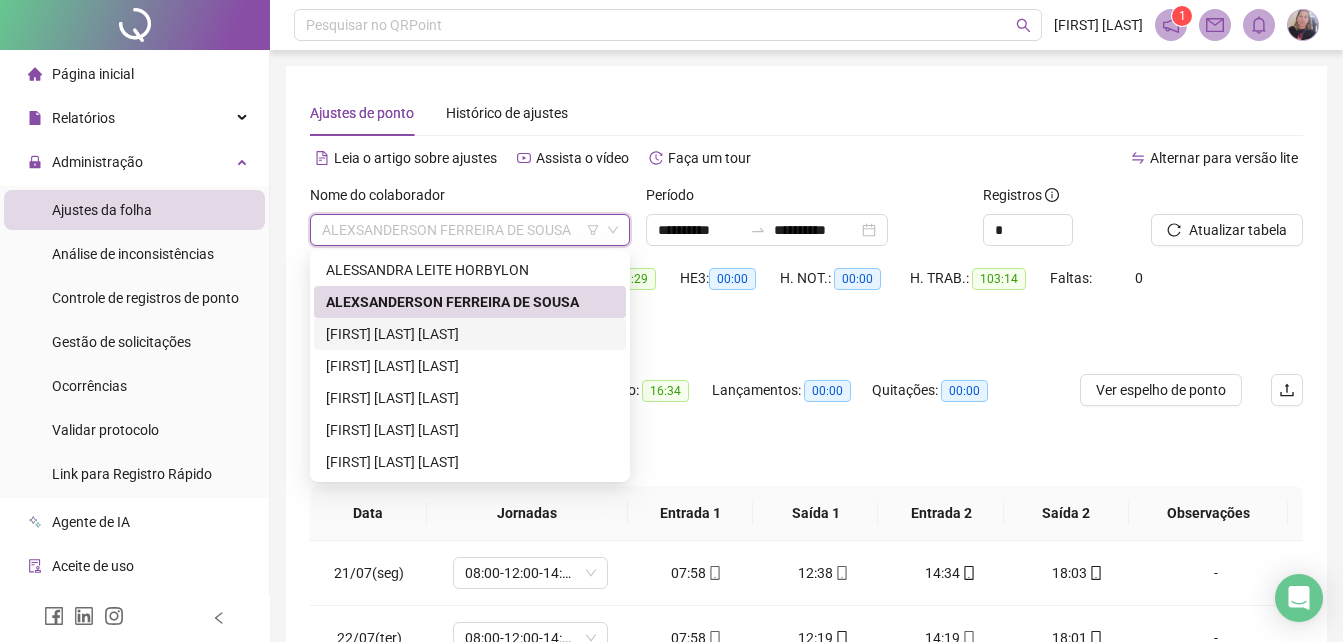 click on "[FIRST] [LAST] [LAST]" at bounding box center (470, 334) 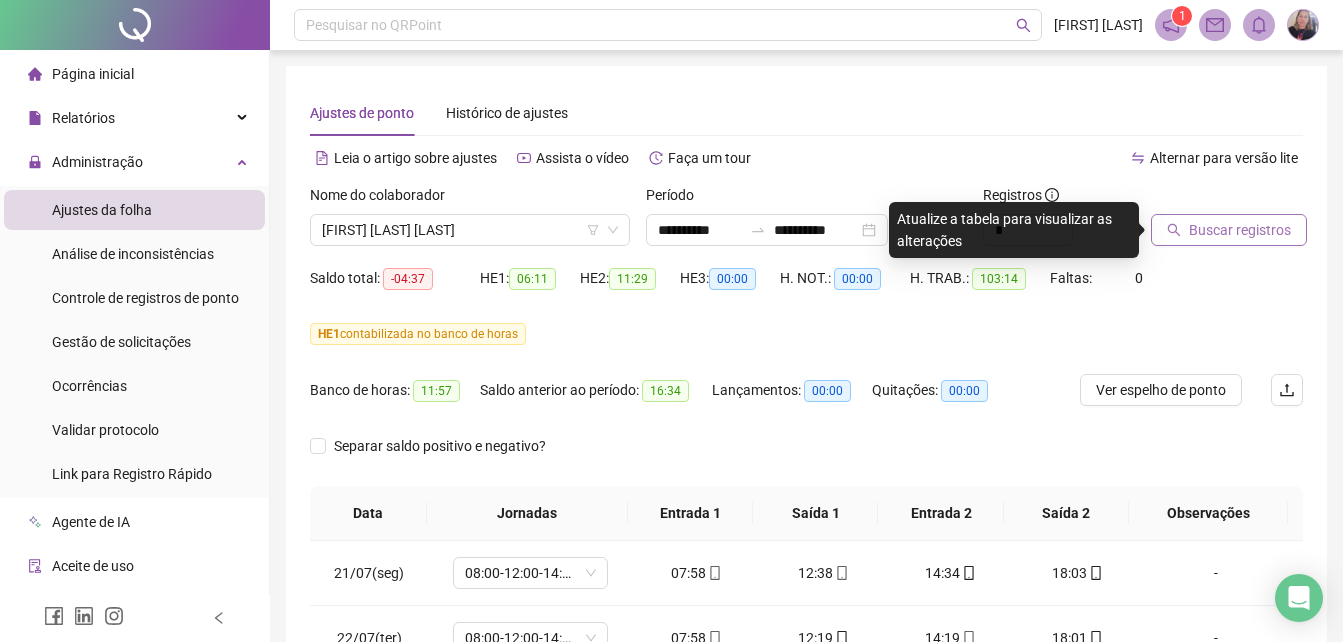 click on "Buscar registros" at bounding box center (1240, 230) 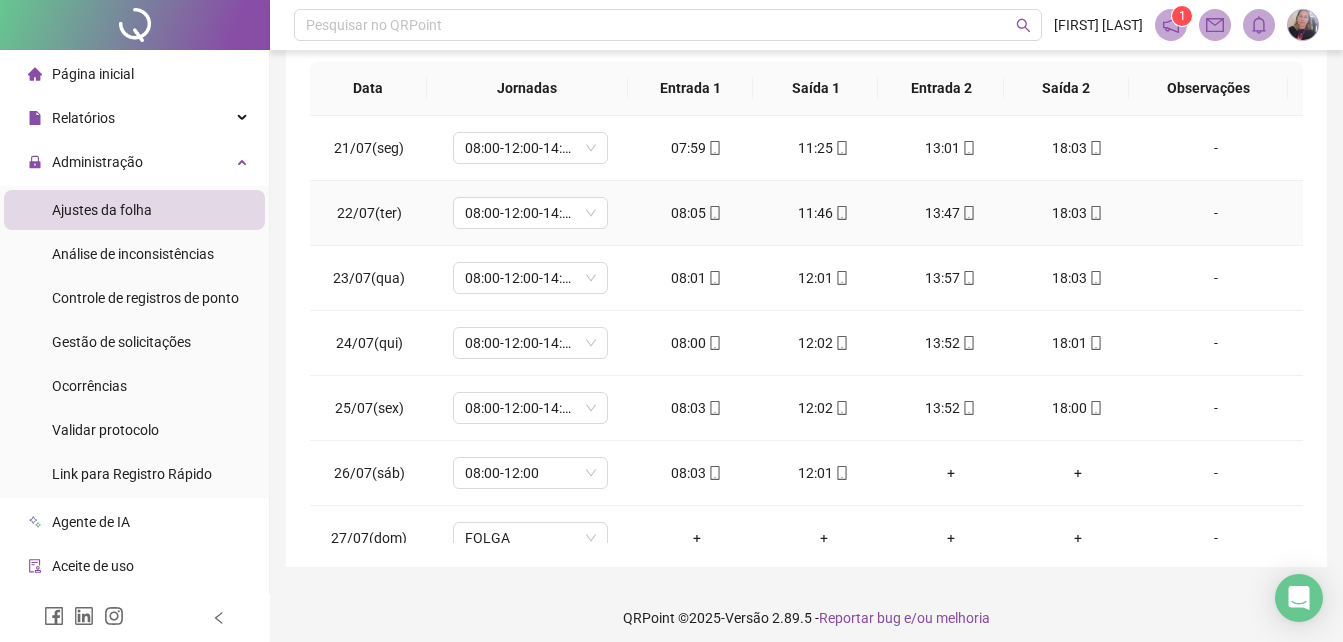 scroll, scrollTop: 436, scrollLeft: 0, axis: vertical 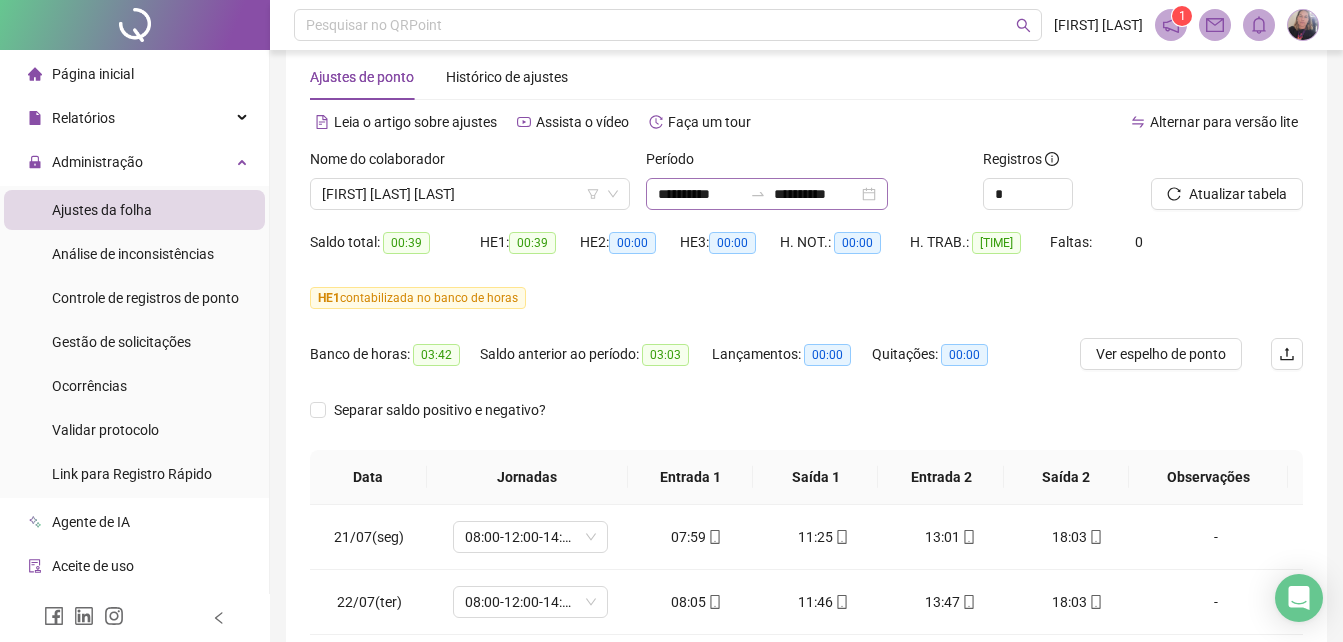 click on "**********" at bounding box center (767, 194) 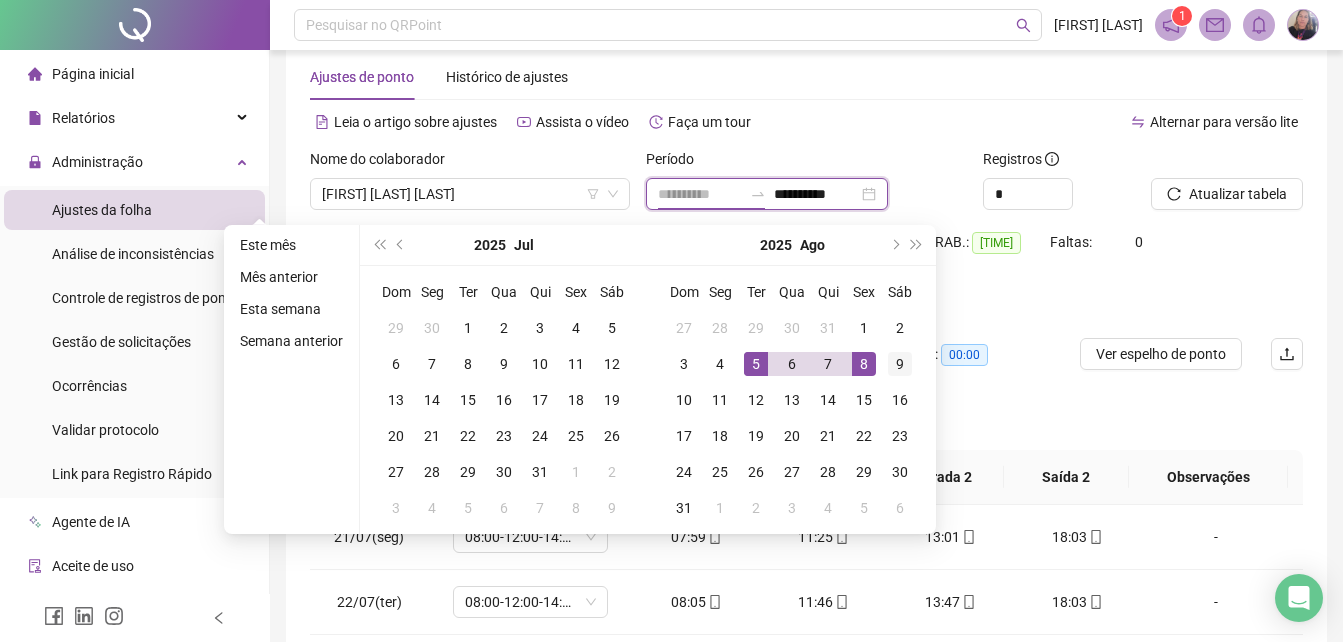 type on "**********" 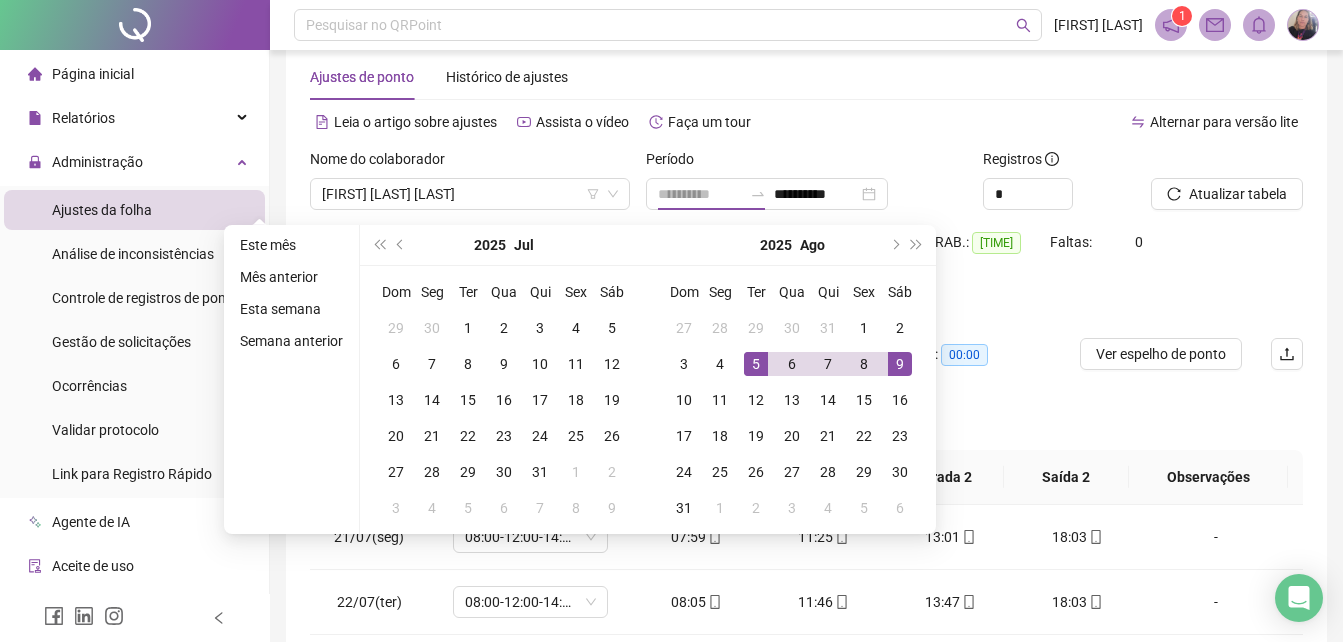 click on "9" at bounding box center (900, 364) 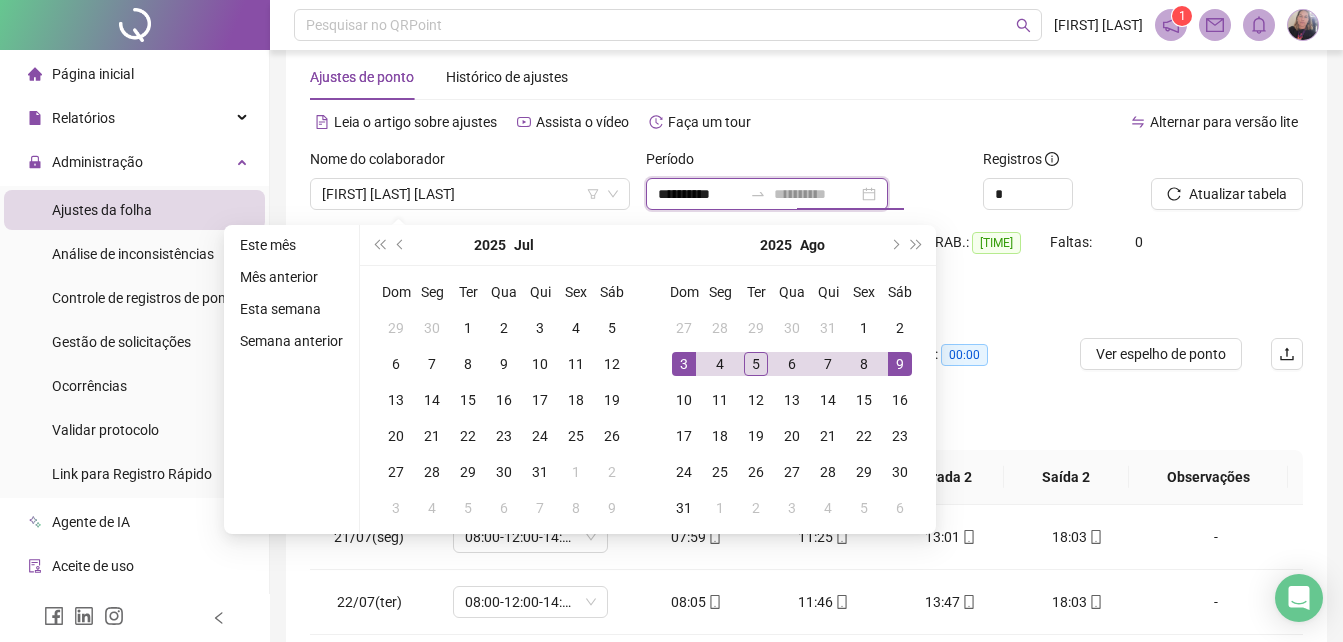 type on "**********" 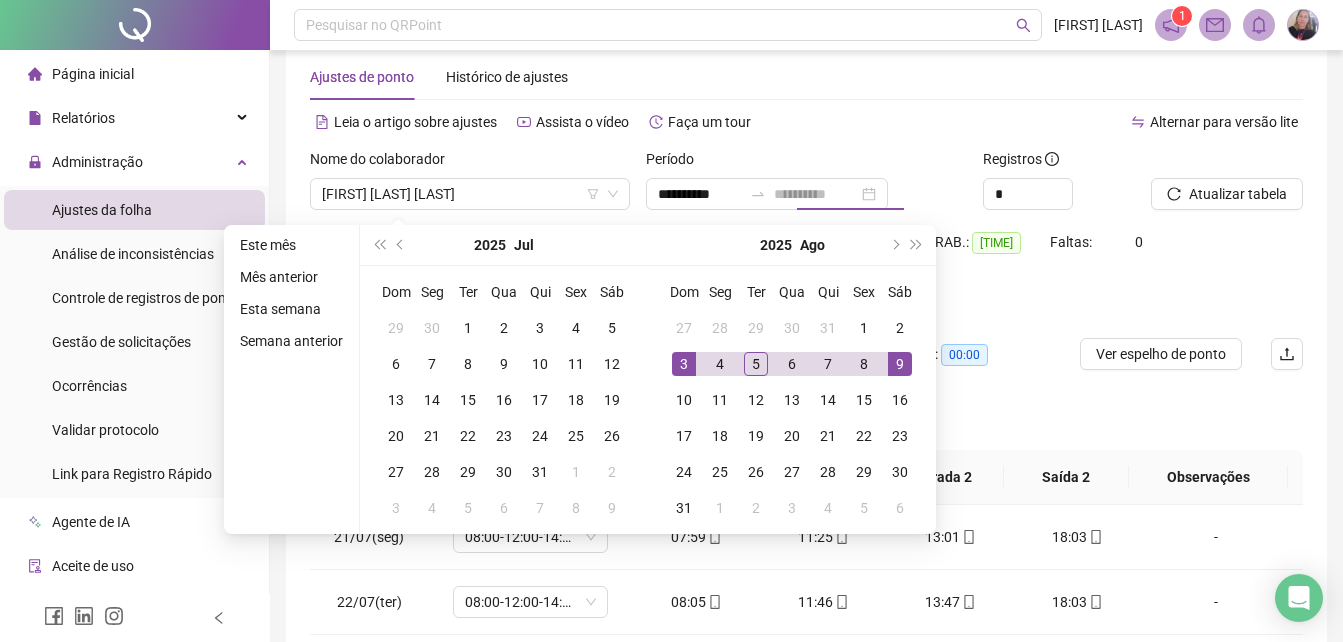 click on "3" at bounding box center [684, 364] 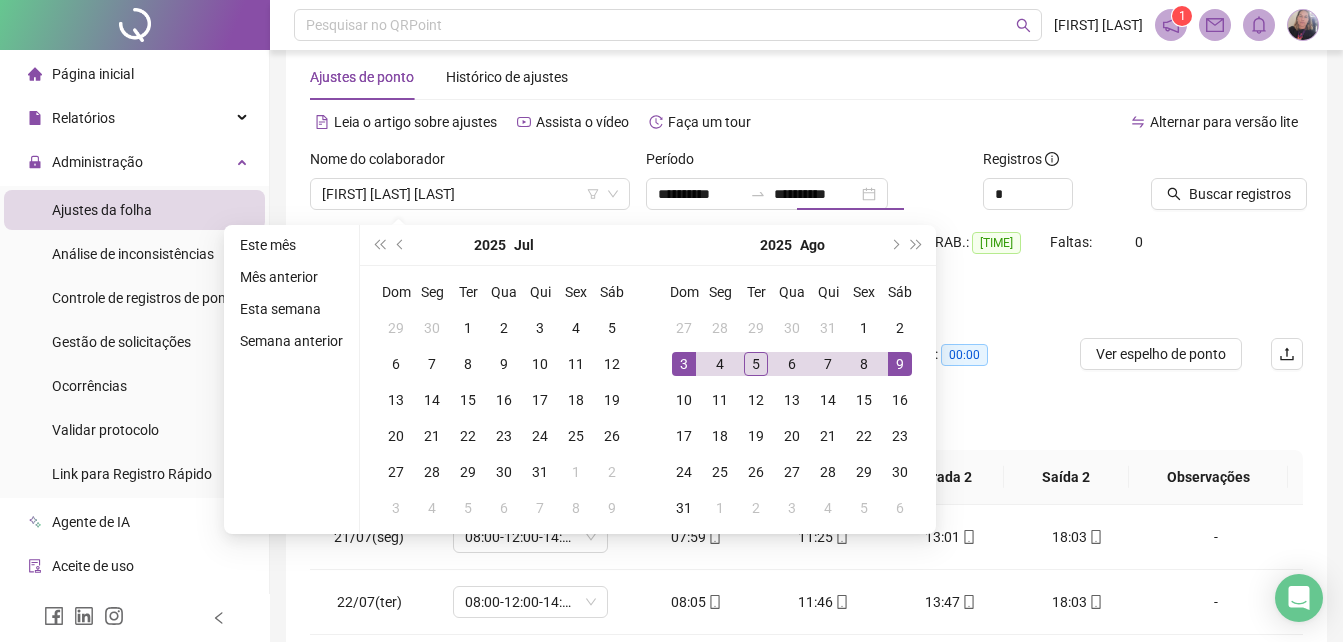 type on "**********" 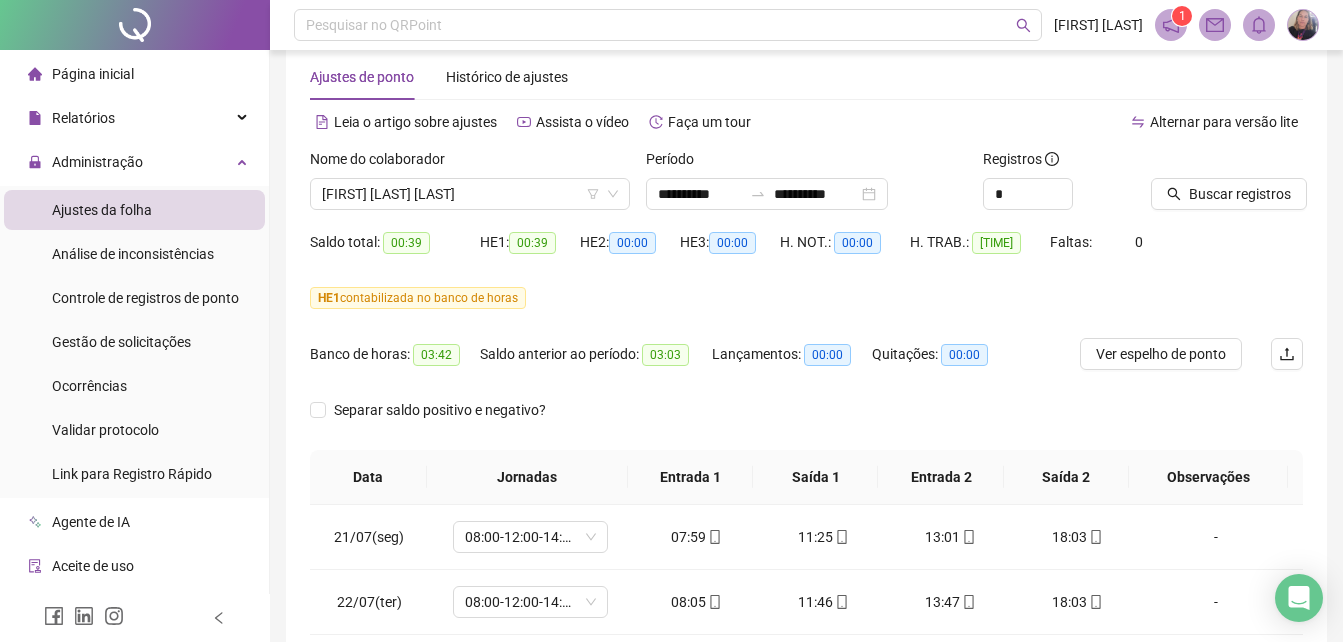 drag, startPoint x: 1245, startPoint y: 193, endPoint x: 1220, endPoint y: 309, distance: 118.66339 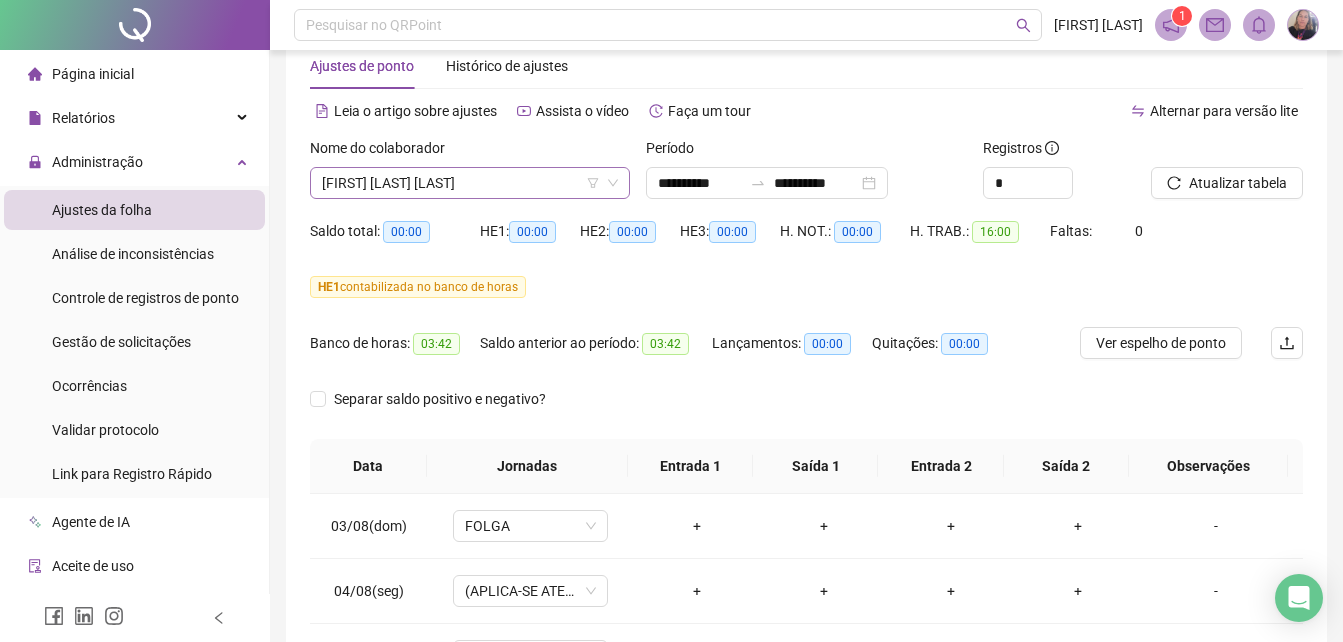 scroll, scrollTop: 0, scrollLeft: 0, axis: both 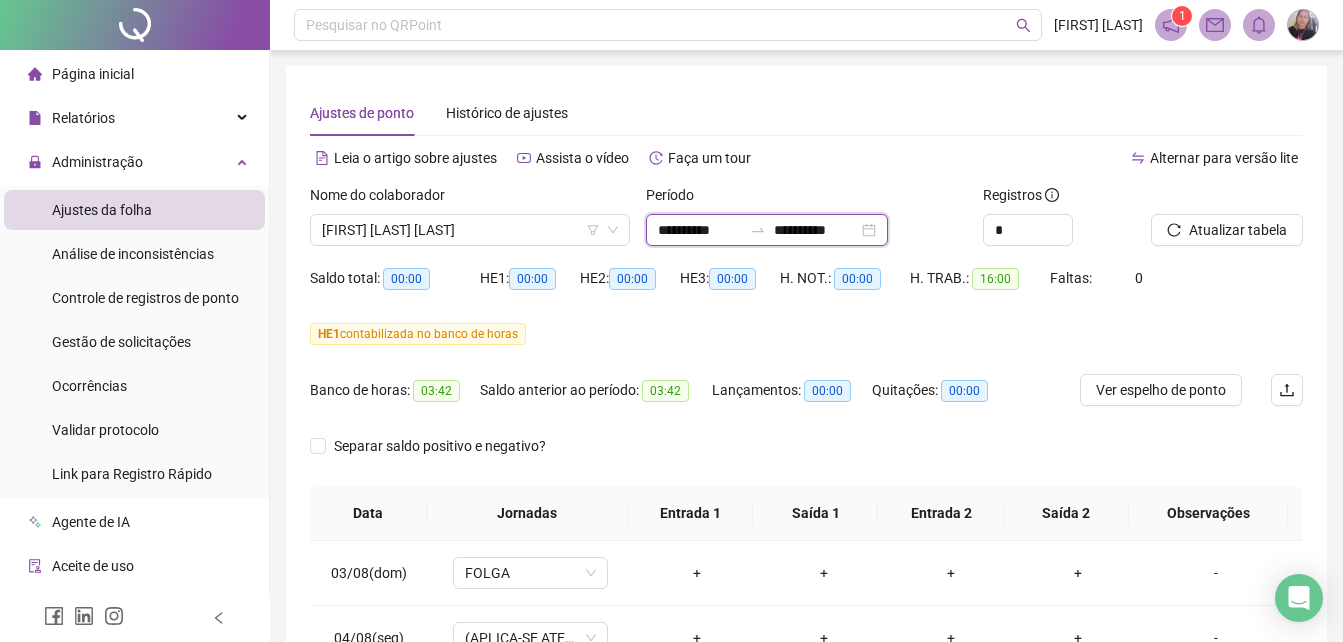 click on "**********" at bounding box center [700, 230] 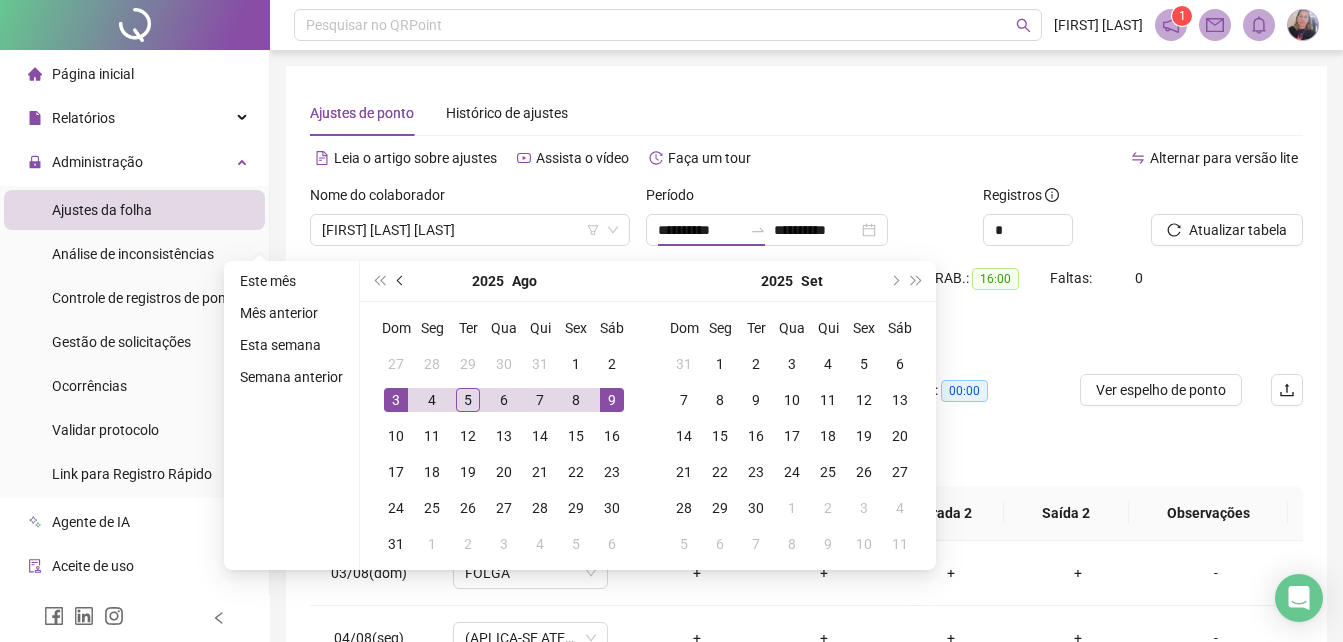 click at bounding box center [402, 281] 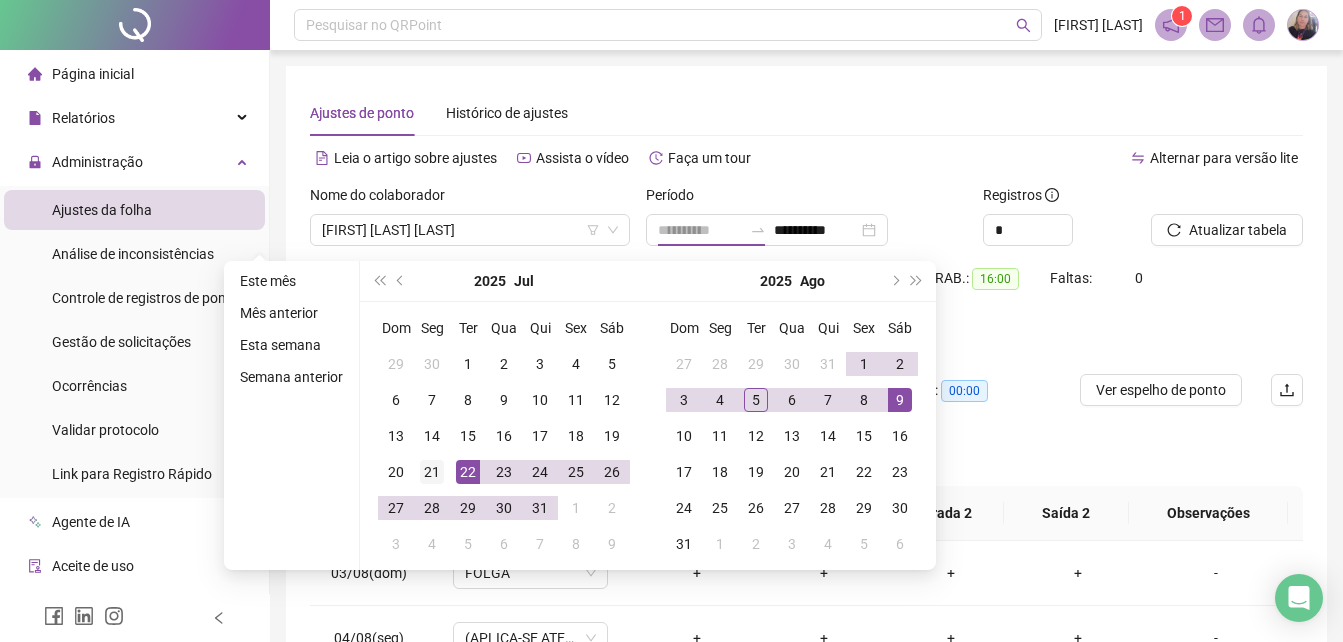 type on "**********" 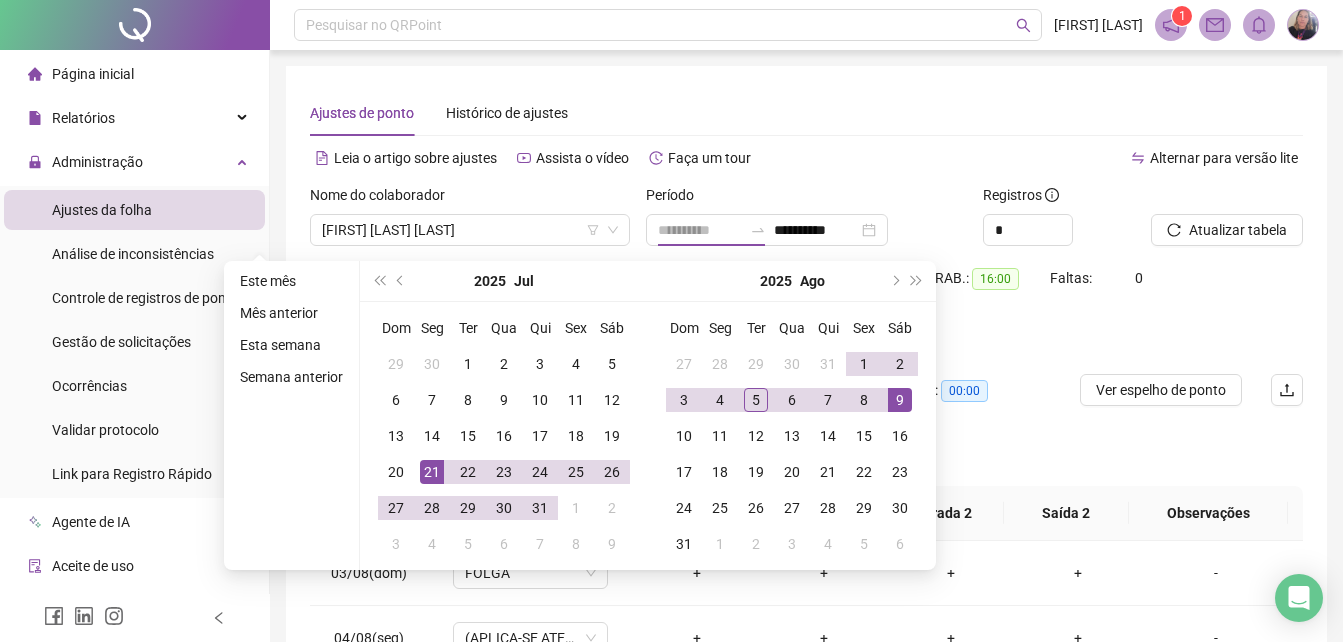 click on "21" at bounding box center [432, 472] 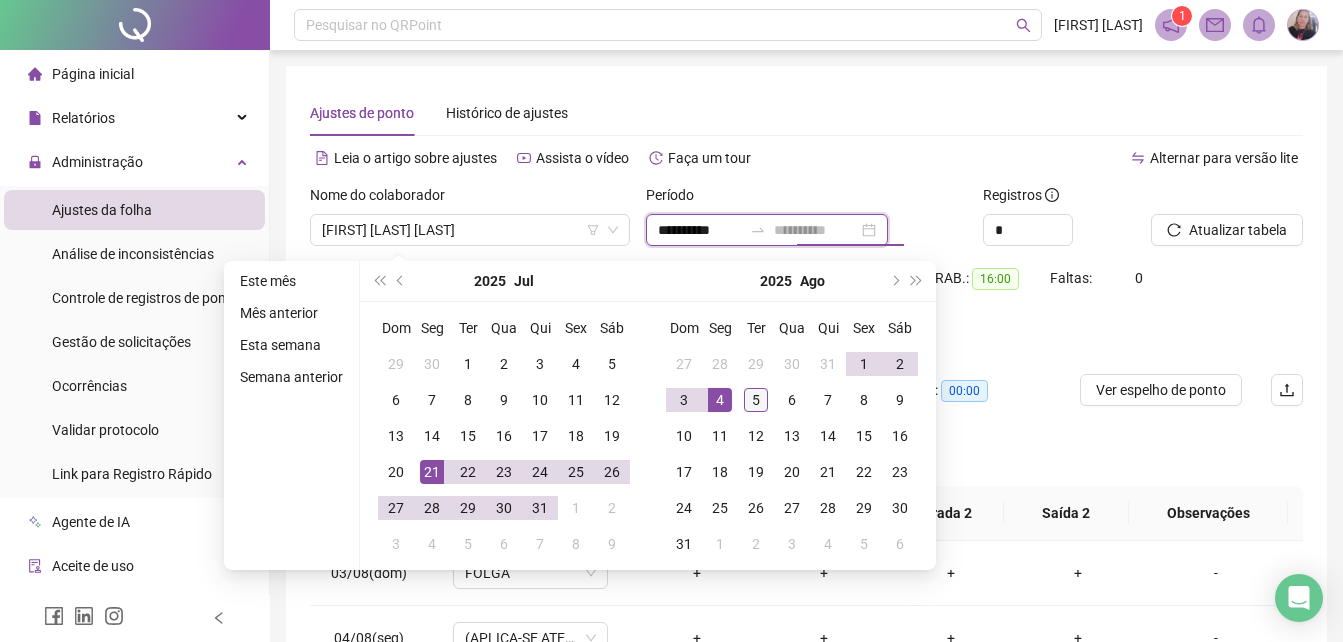 type on "**********" 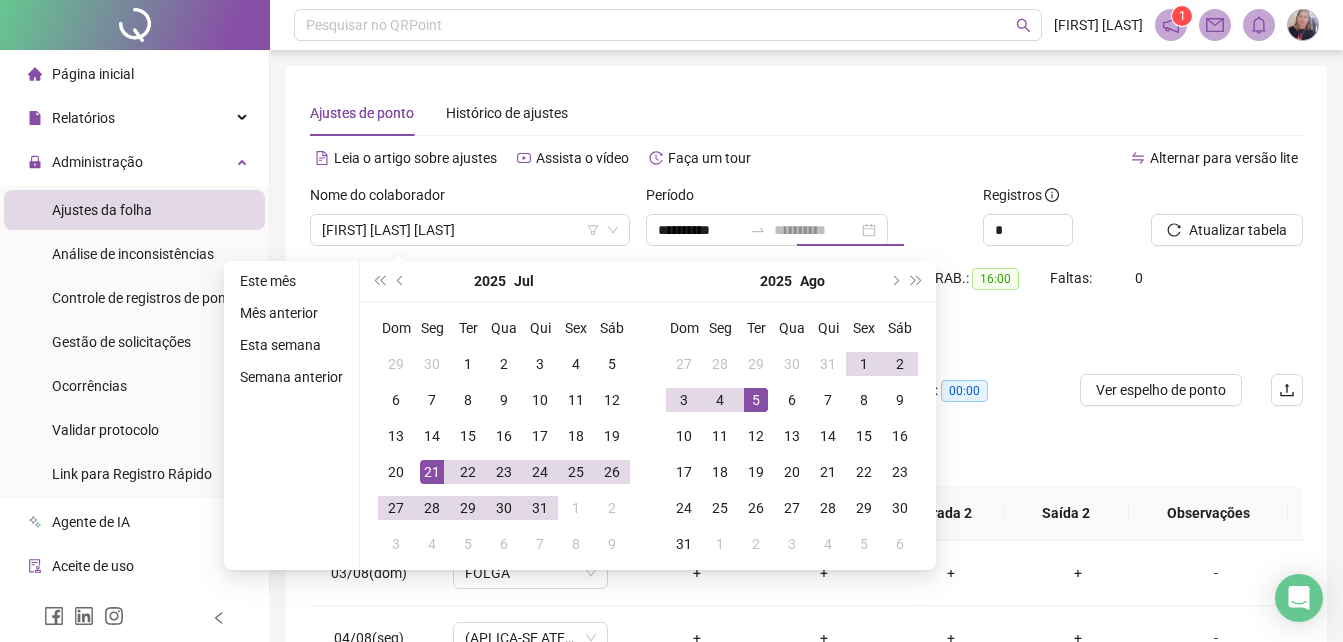 click on "5" at bounding box center (756, 400) 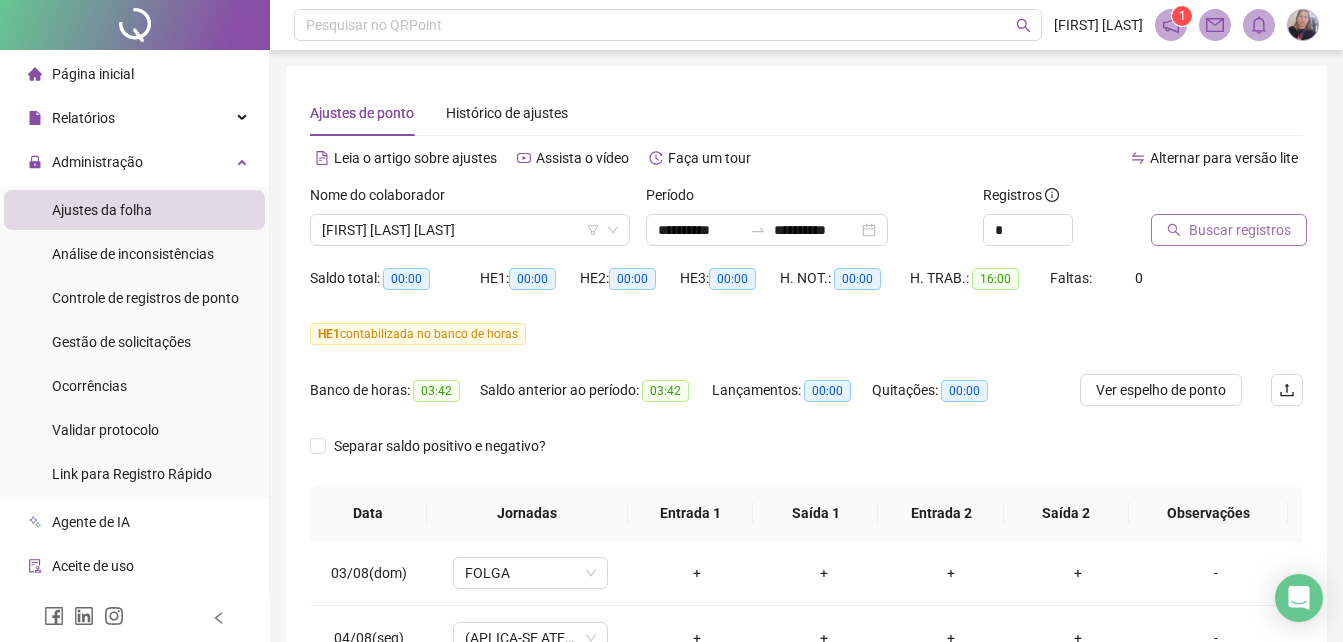 click on "Buscar registros" at bounding box center (1240, 230) 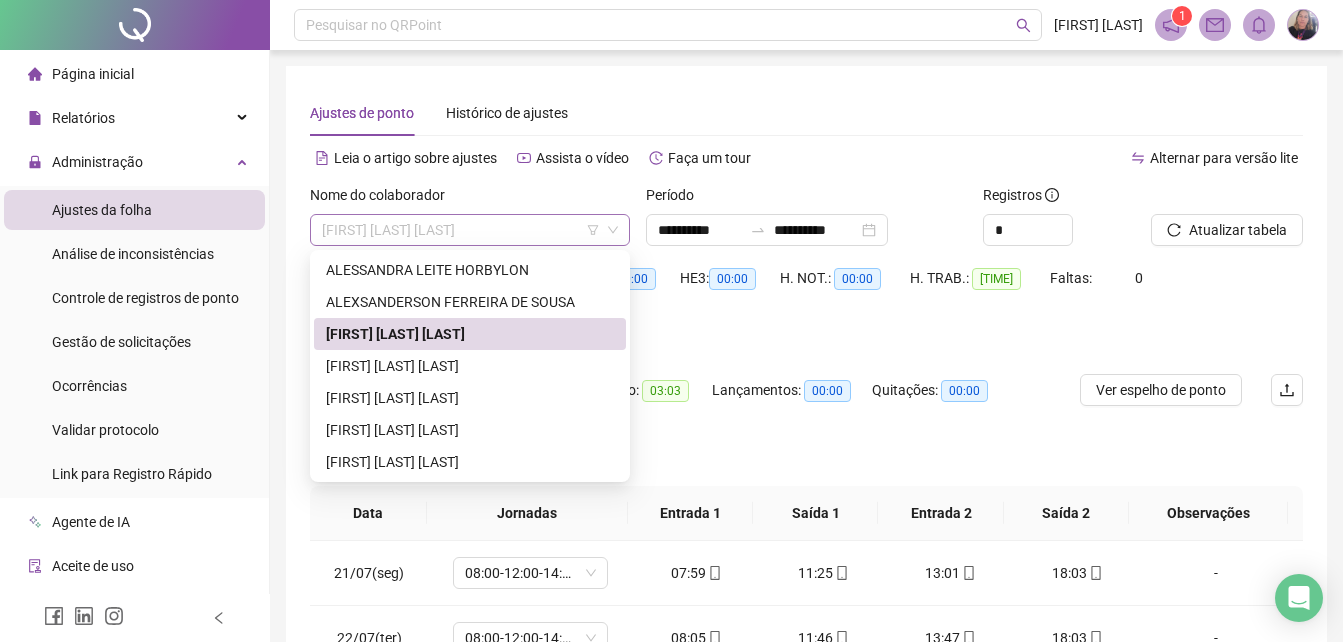 click on "[FIRST] [LAST] [LAST]" at bounding box center [470, 230] 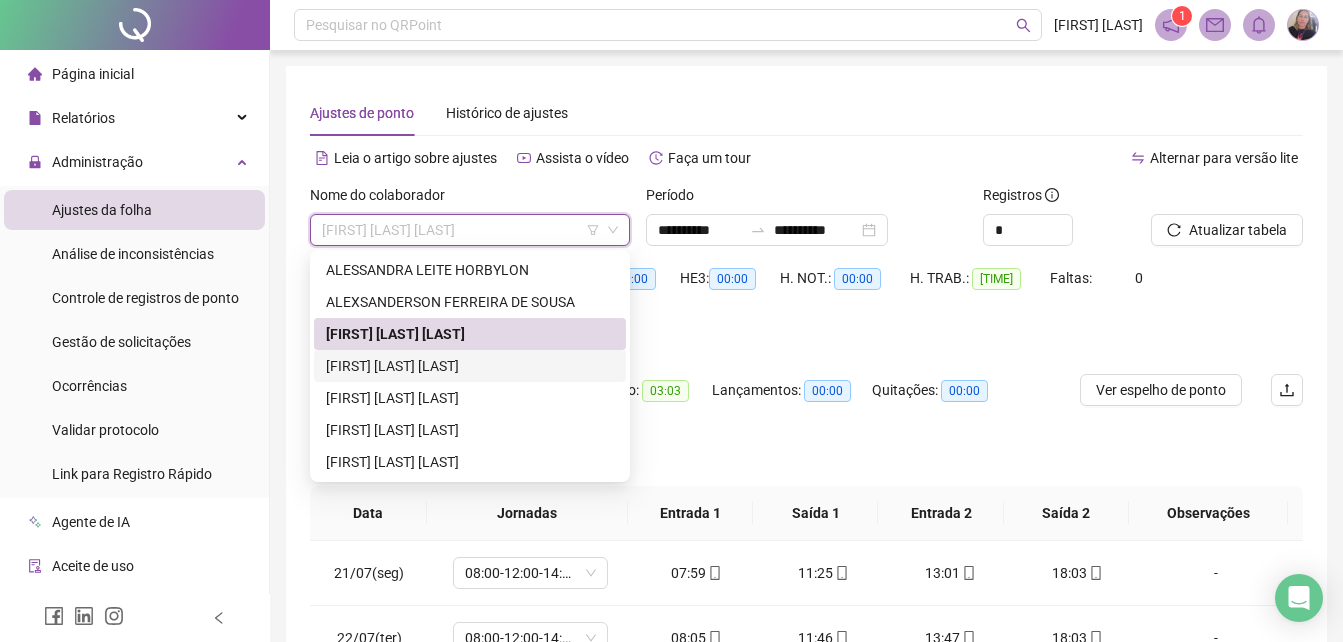 drag, startPoint x: 372, startPoint y: 365, endPoint x: 434, endPoint y: 363, distance: 62.03225 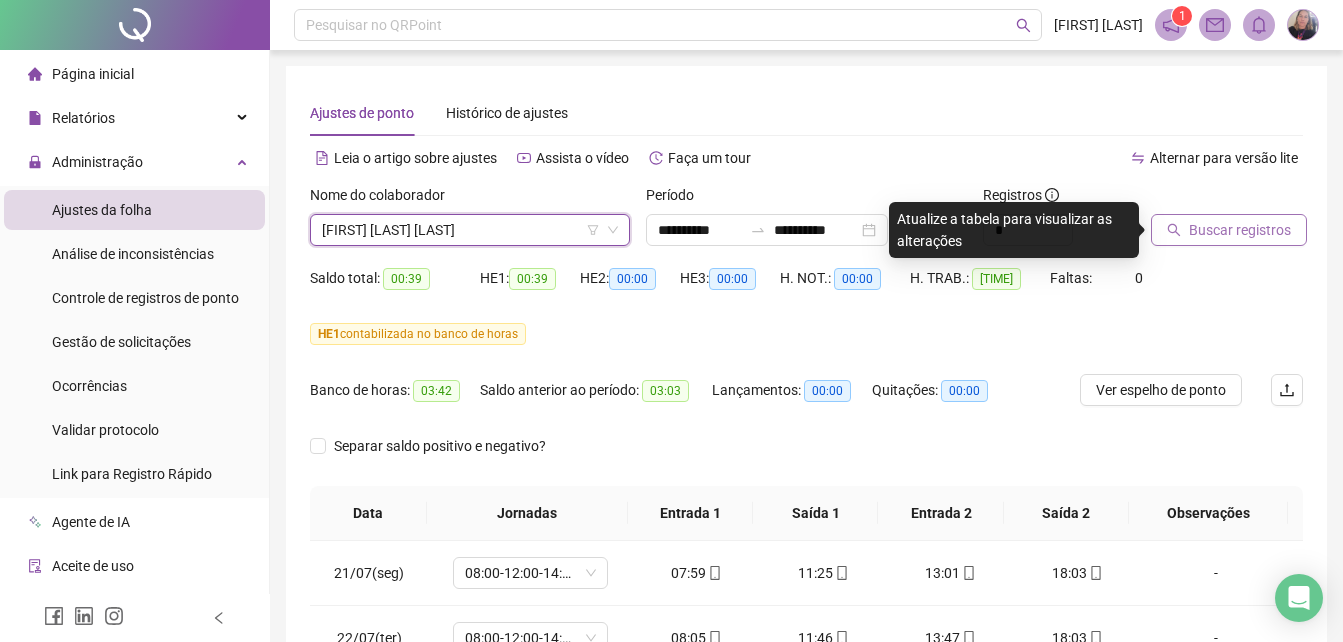 click on "Buscar registros" at bounding box center (1240, 230) 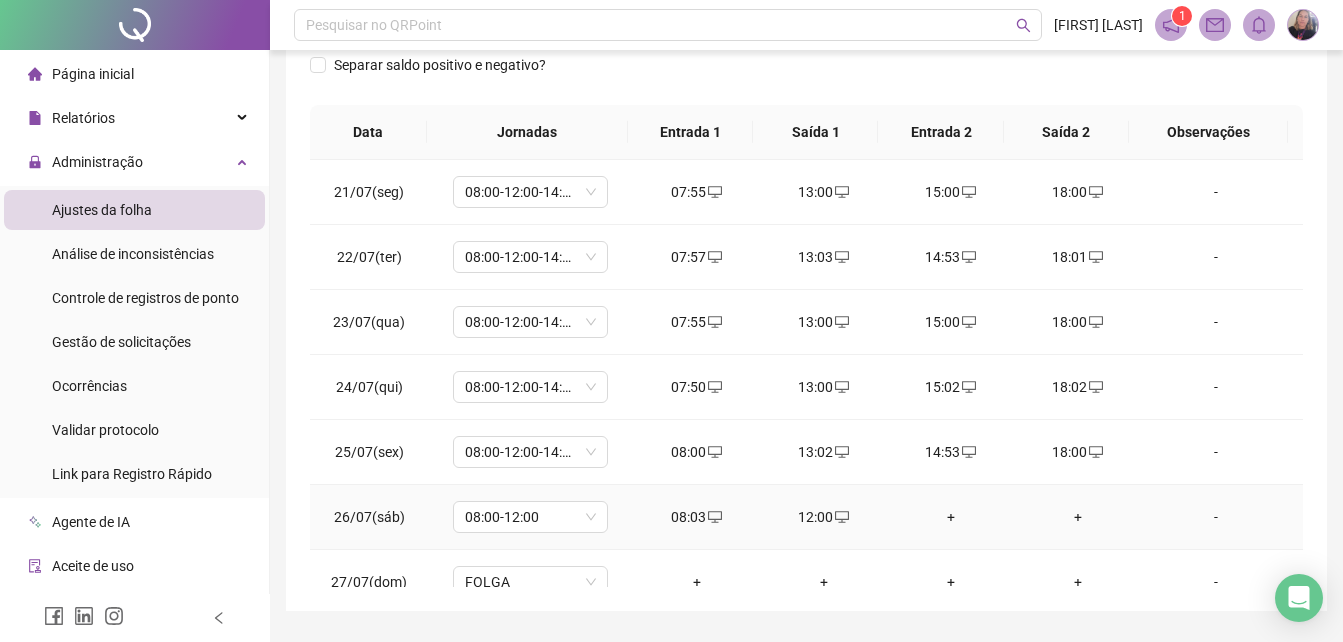 scroll, scrollTop: 336, scrollLeft: 0, axis: vertical 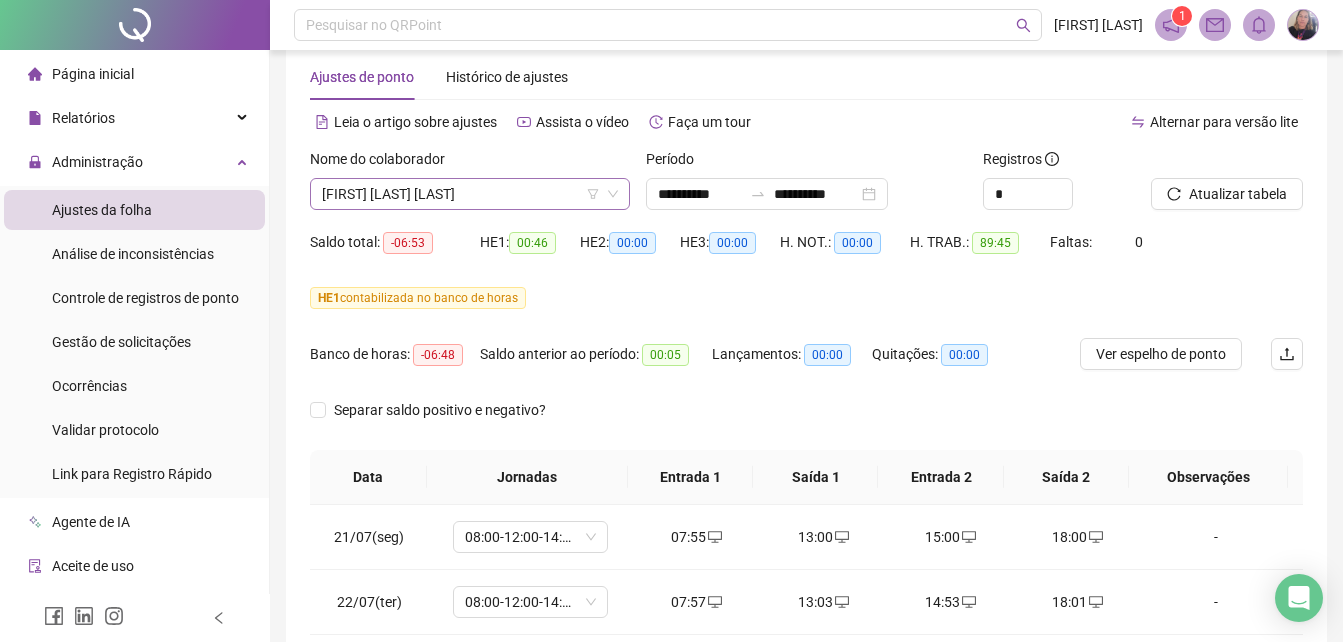 click on "[FIRST] [LAST] [LAST]" at bounding box center [470, 194] 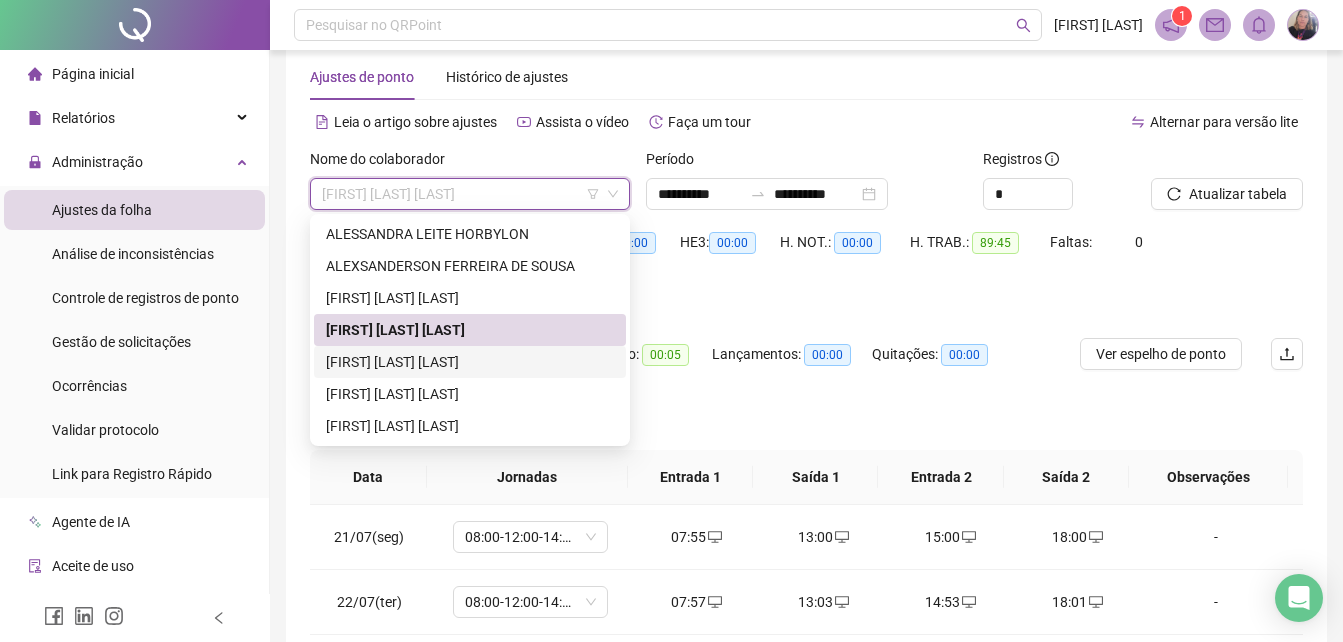 click on "[FIRST] [LAST] [LAST]" at bounding box center (470, 362) 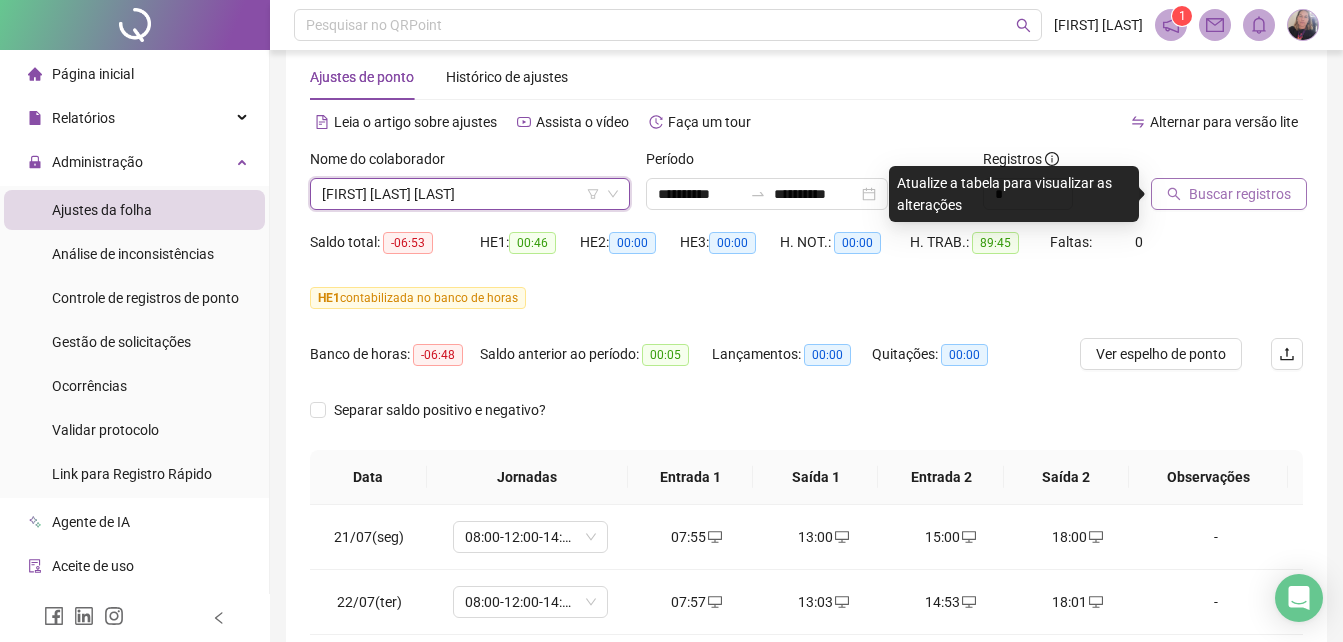 click on "Buscar registros" at bounding box center [1240, 194] 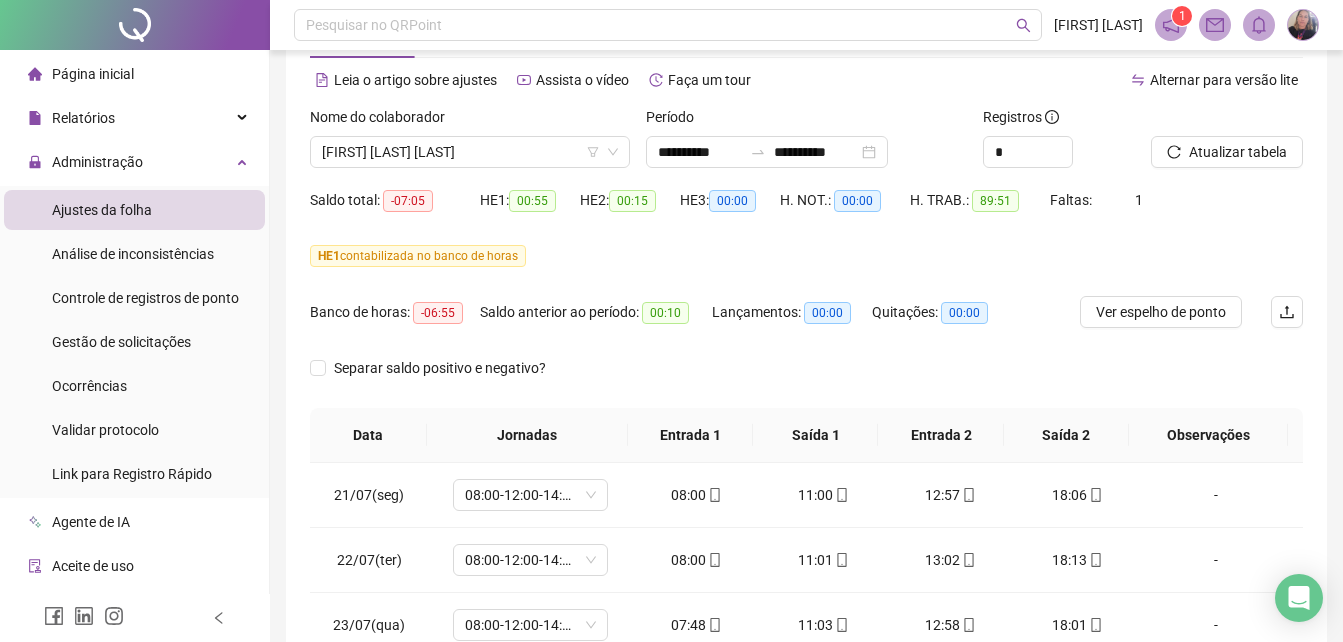 scroll, scrollTop: 436, scrollLeft: 0, axis: vertical 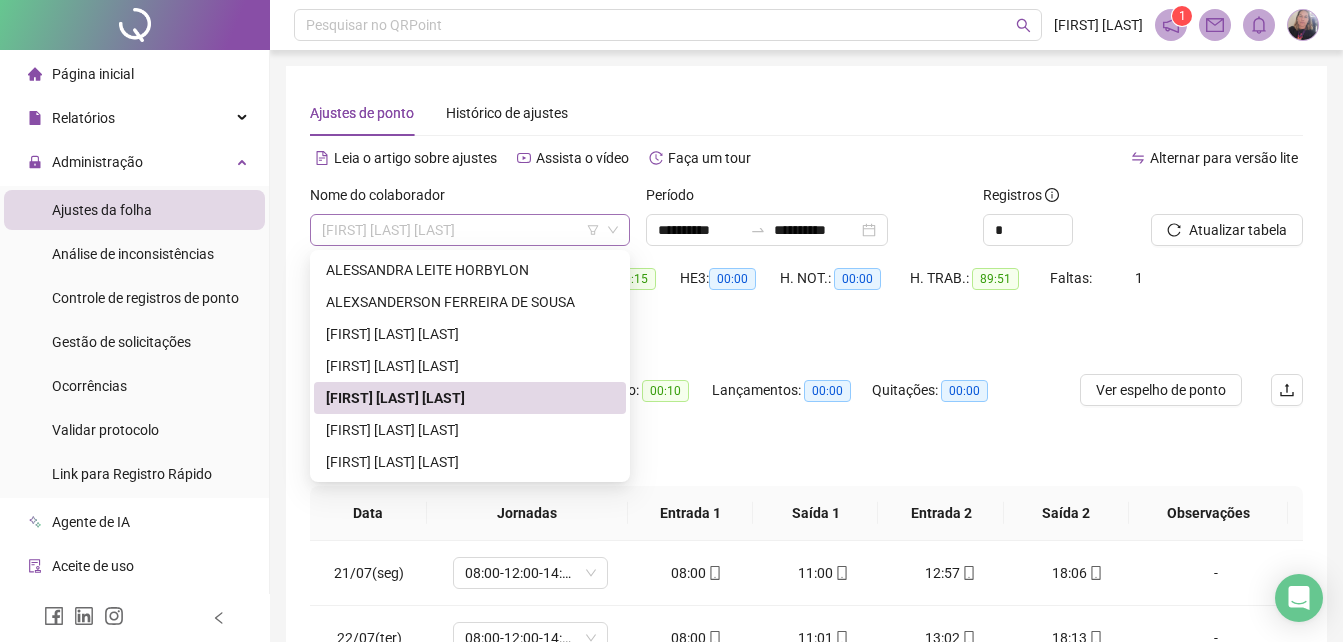 click on "[FIRST] [LAST] [LAST]" at bounding box center [470, 230] 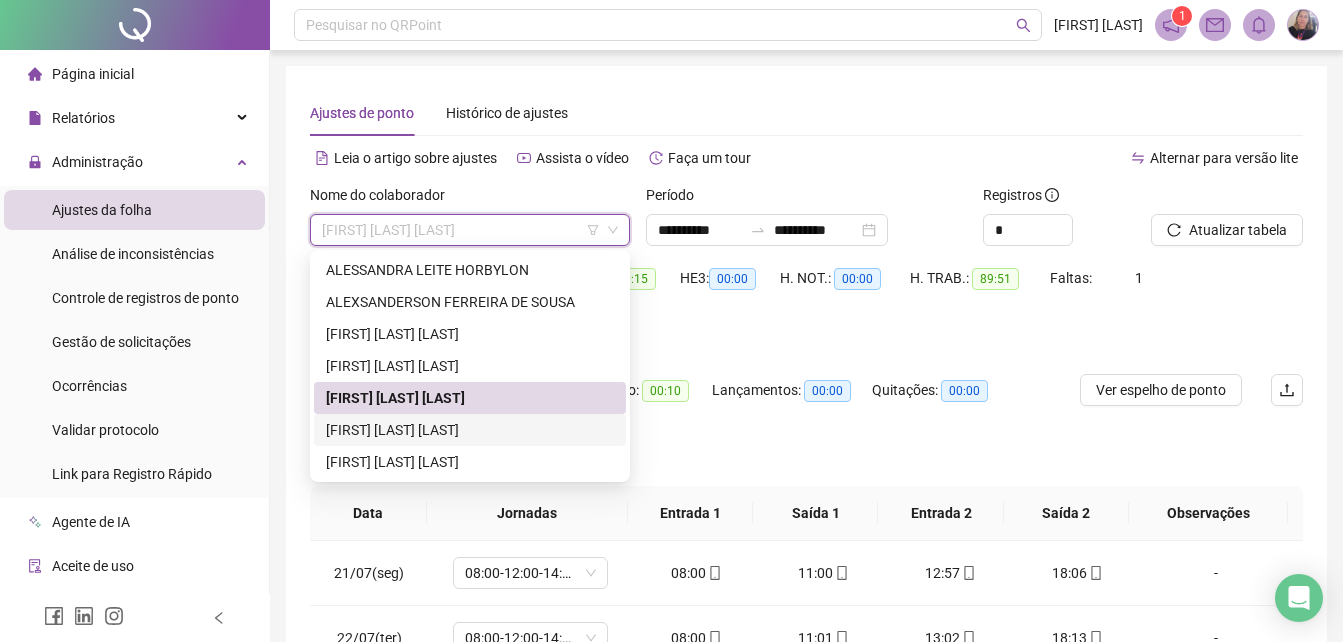 drag, startPoint x: 391, startPoint y: 433, endPoint x: 511, endPoint y: 418, distance: 120.93387 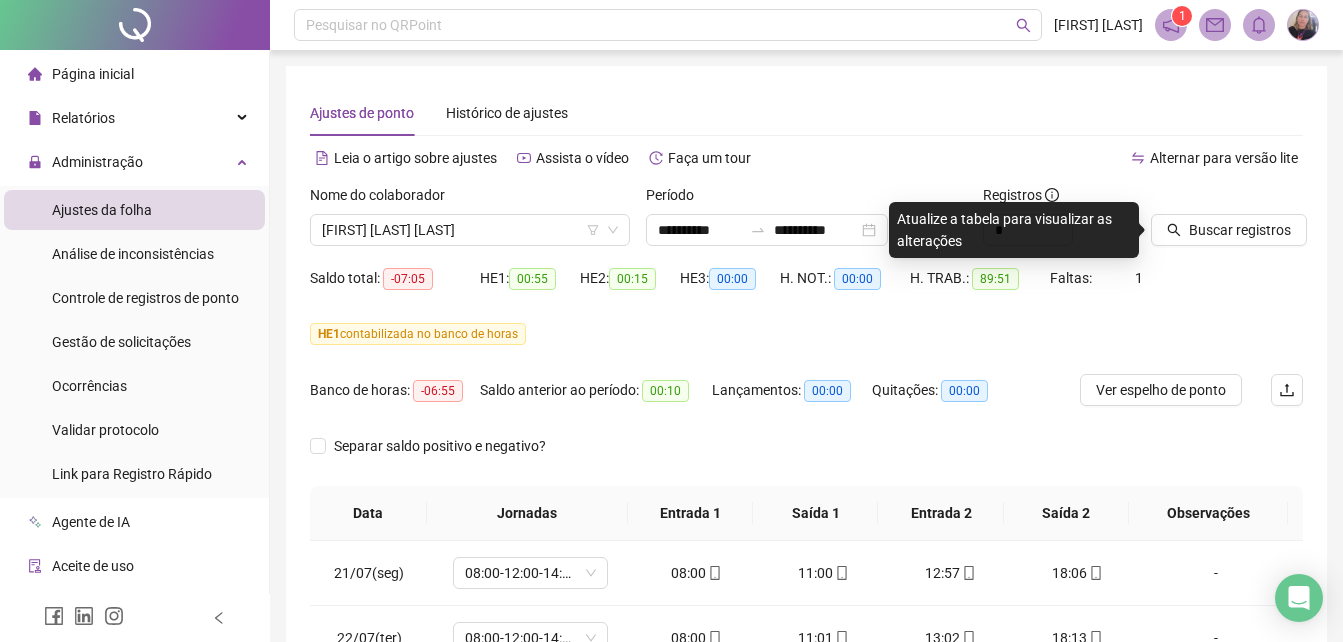 drag, startPoint x: 1220, startPoint y: 230, endPoint x: 1127, endPoint y: 328, distance: 135.10367 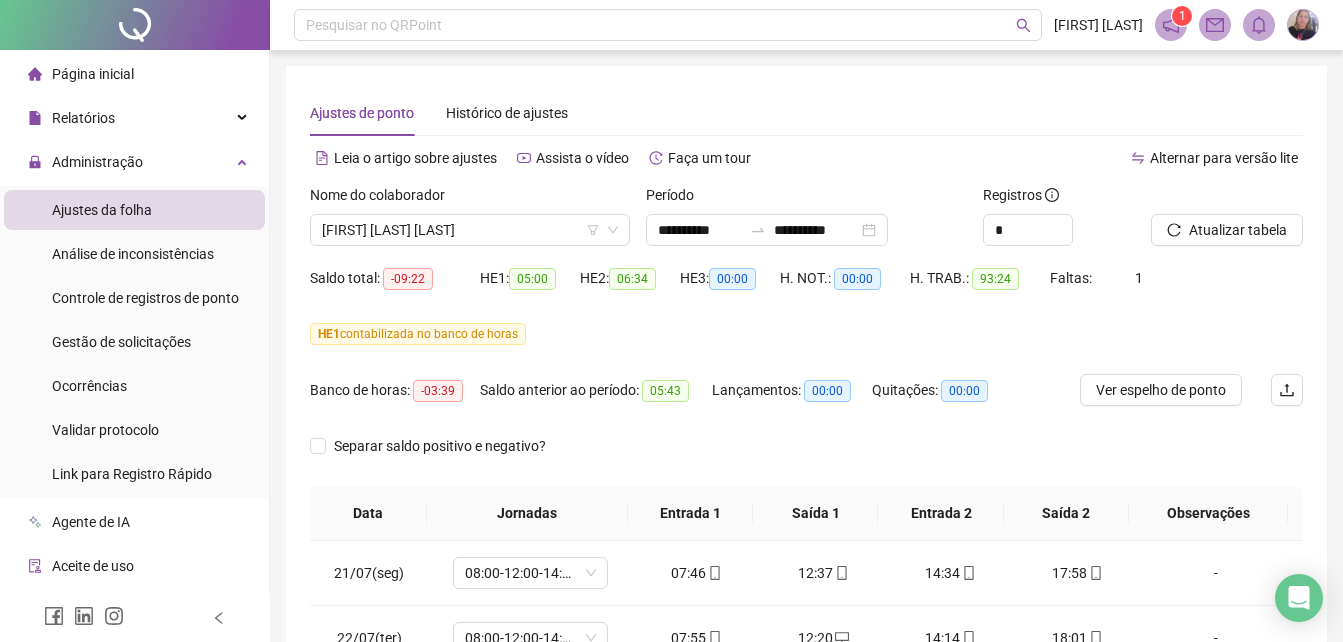 scroll, scrollTop: 436, scrollLeft: 0, axis: vertical 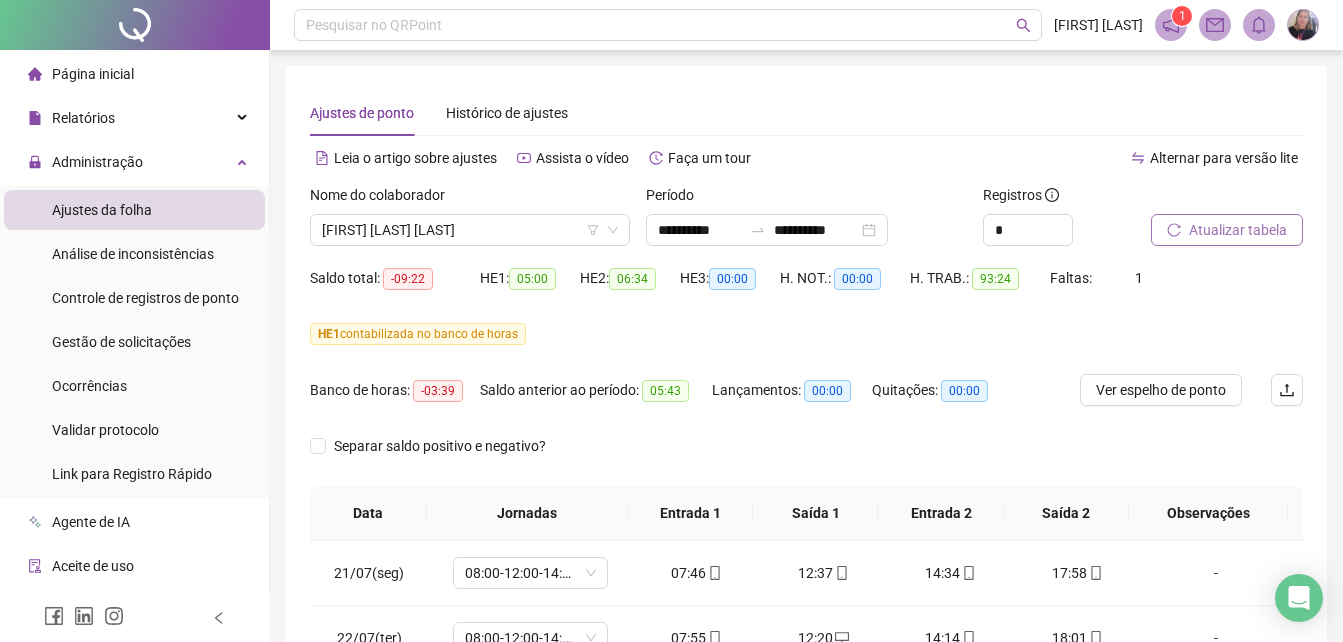 click on "Atualizar tabela" at bounding box center [1238, 230] 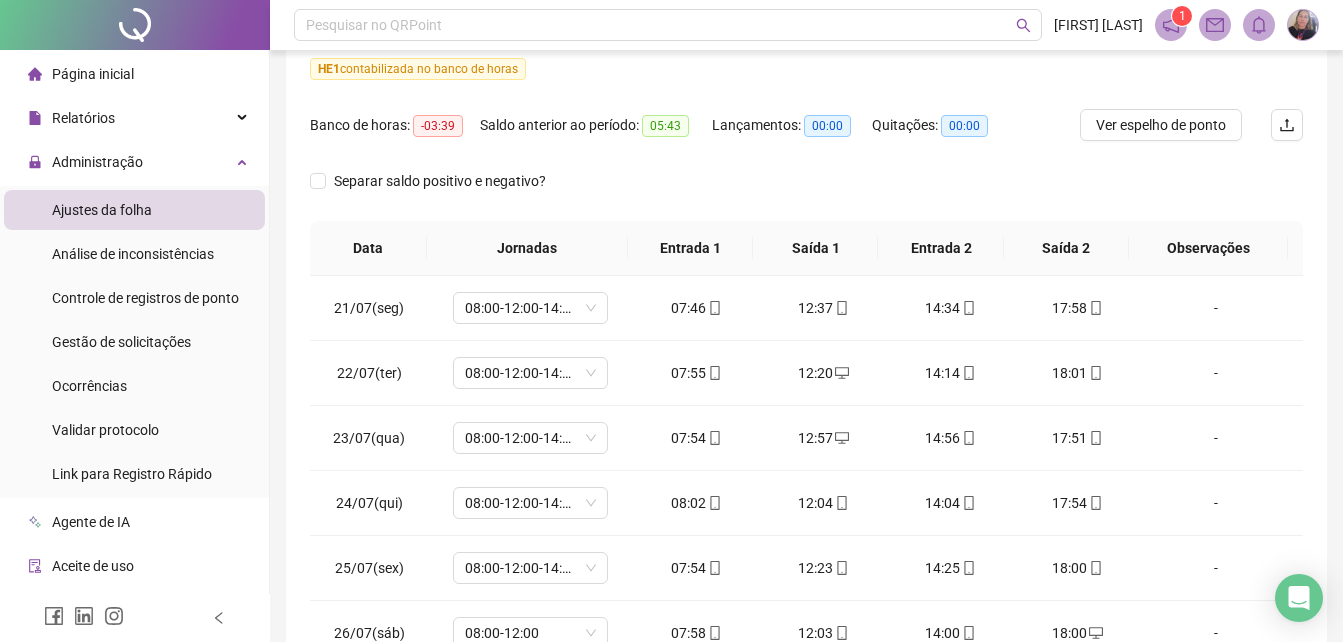 scroll, scrollTop: 300, scrollLeft: 0, axis: vertical 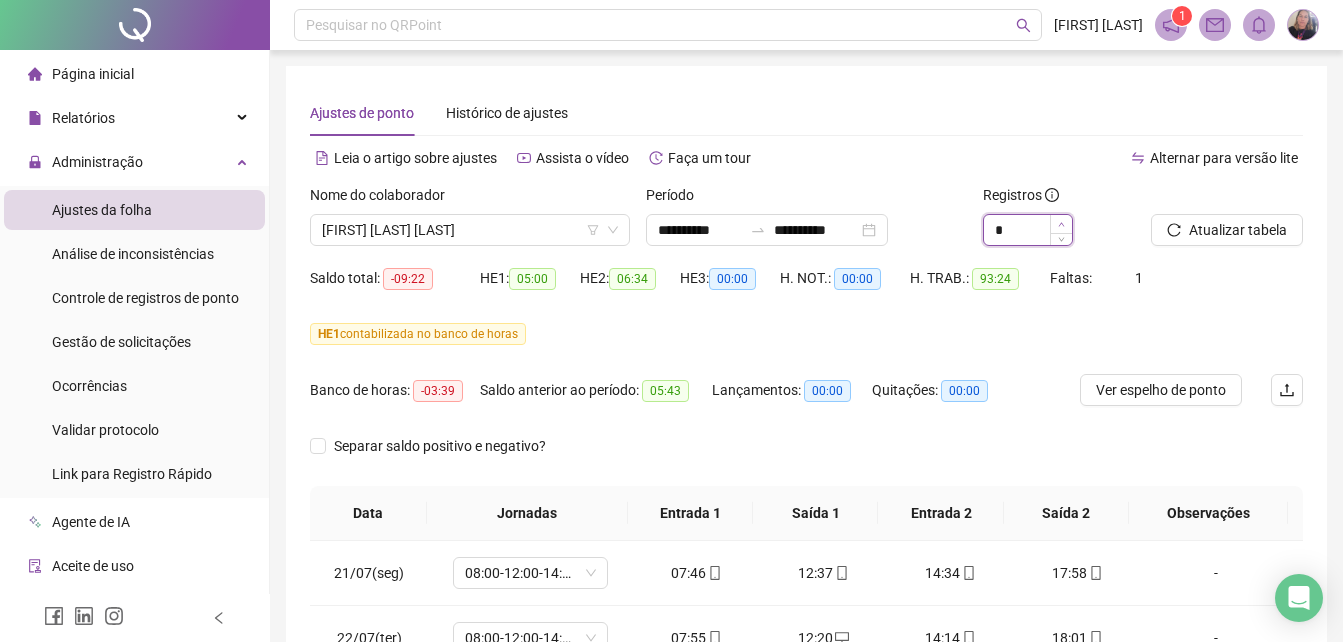 click 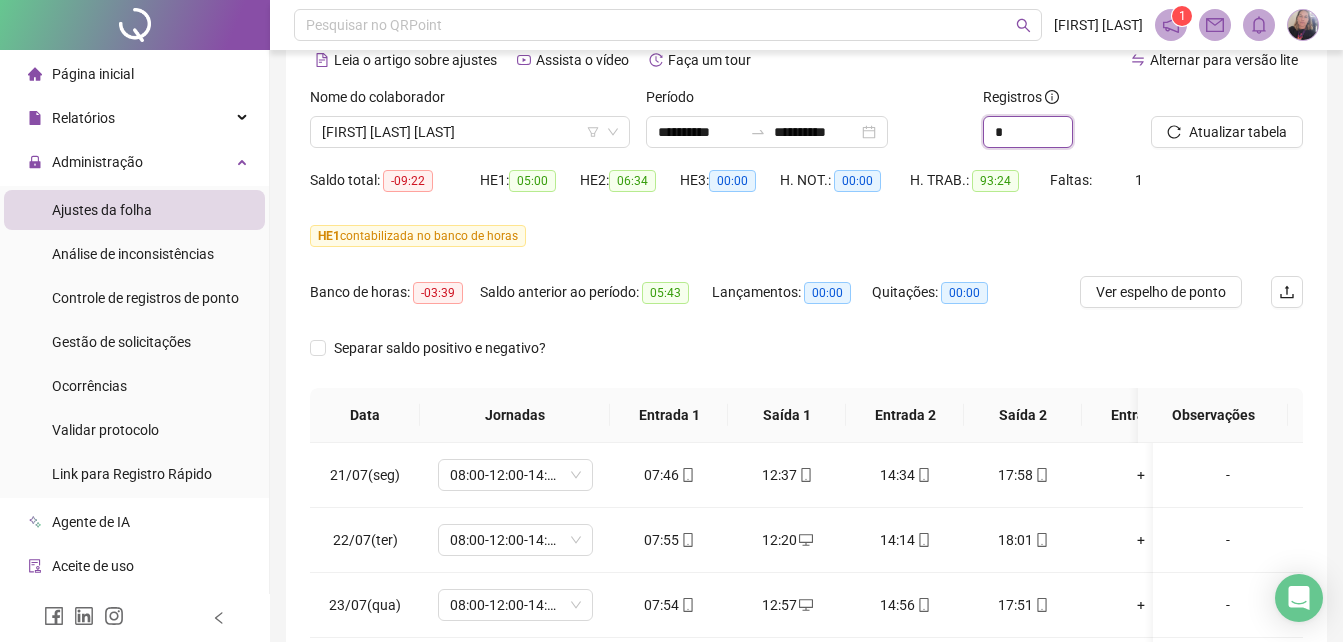 scroll, scrollTop: 300, scrollLeft: 0, axis: vertical 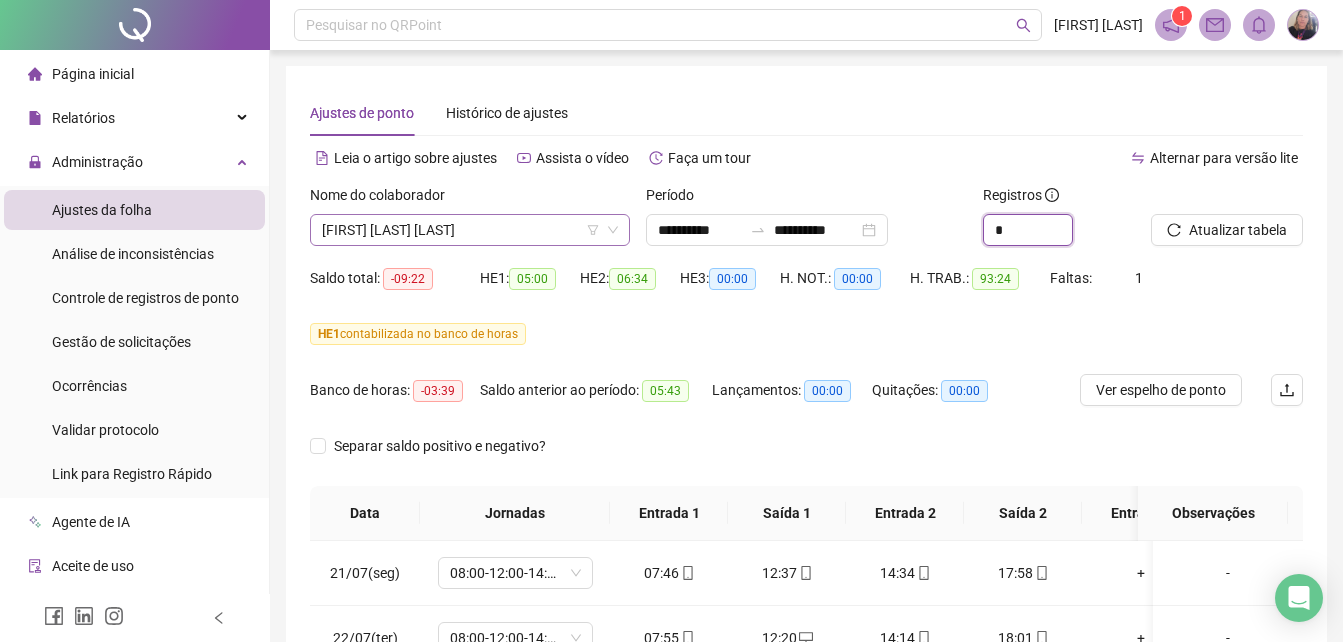 click on "[FIRST] [LAST] [LAST]" at bounding box center [470, 230] 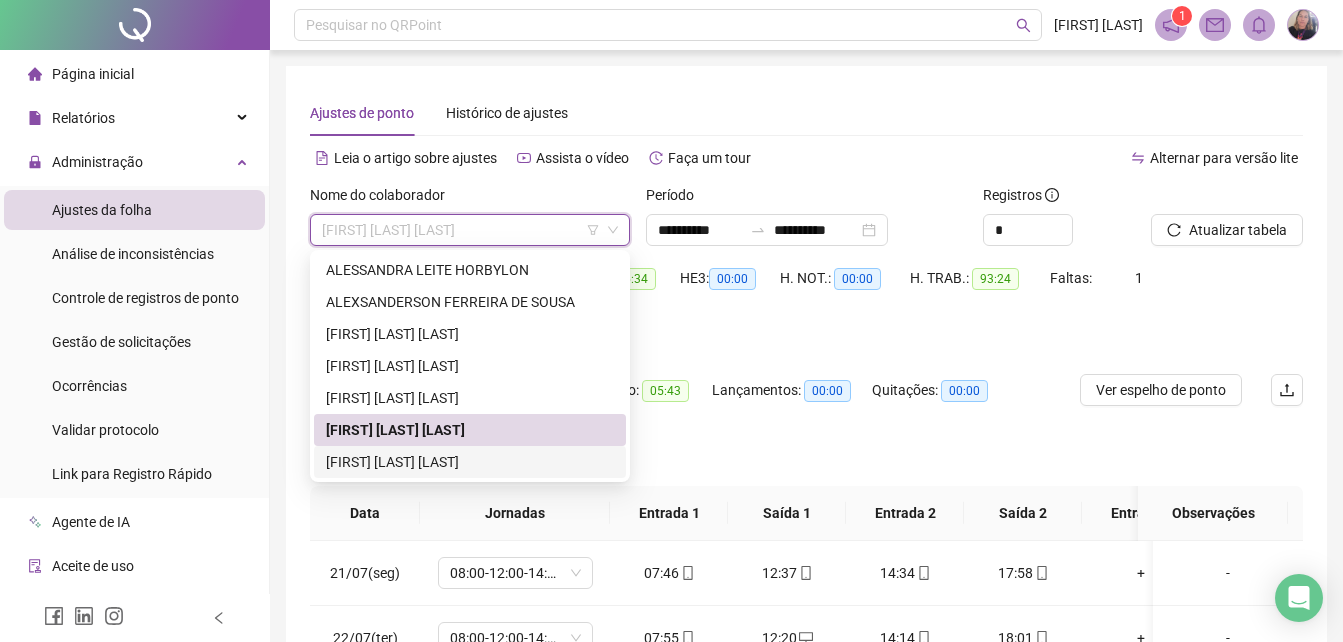 click on "[FIRST] [LAST] [LAST]" at bounding box center [470, 462] 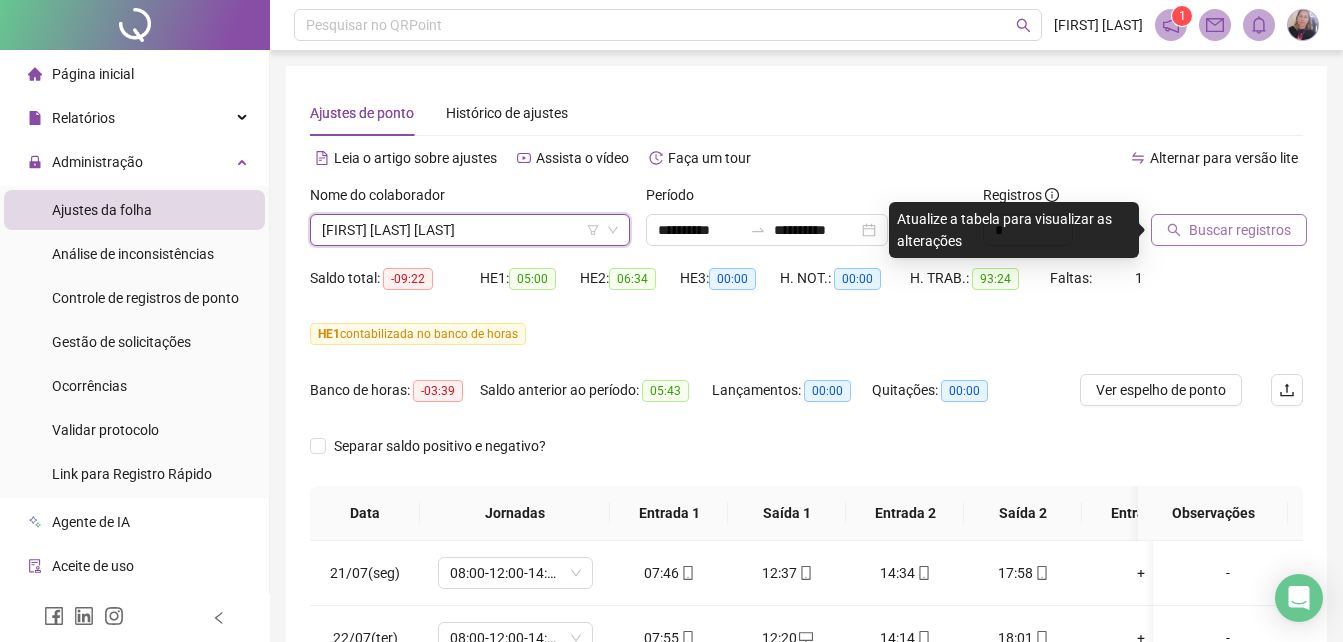 click on "Buscar registros" at bounding box center [1240, 230] 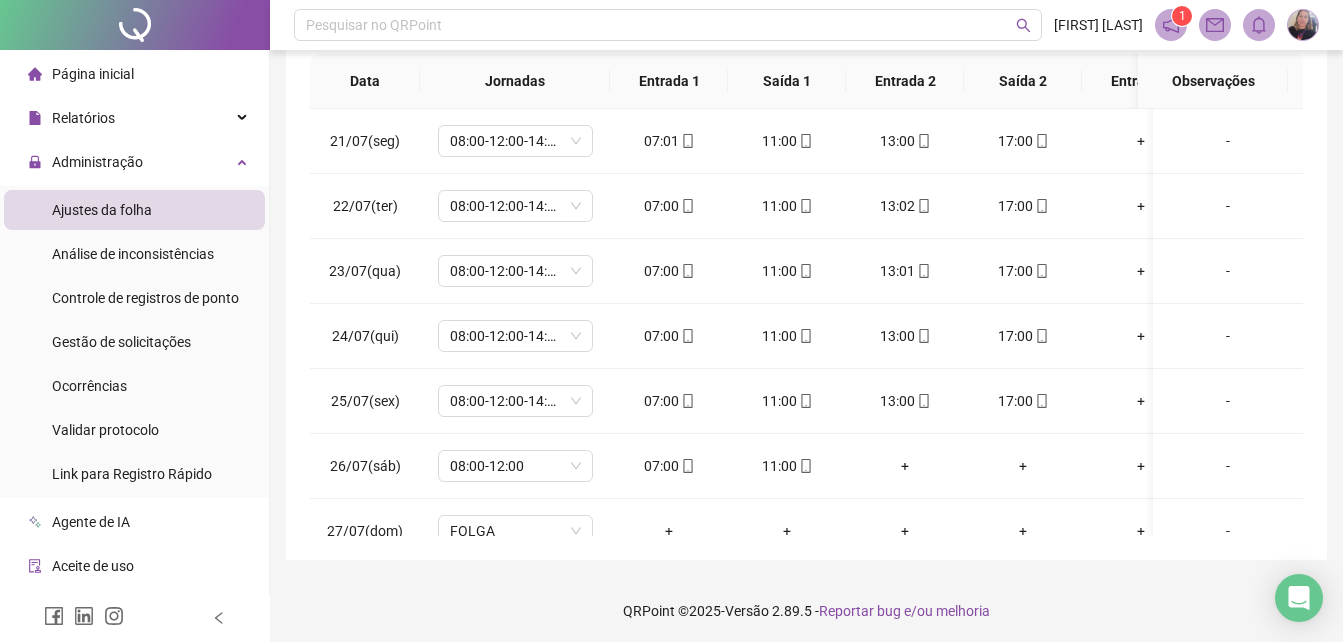 scroll, scrollTop: 436, scrollLeft: 0, axis: vertical 